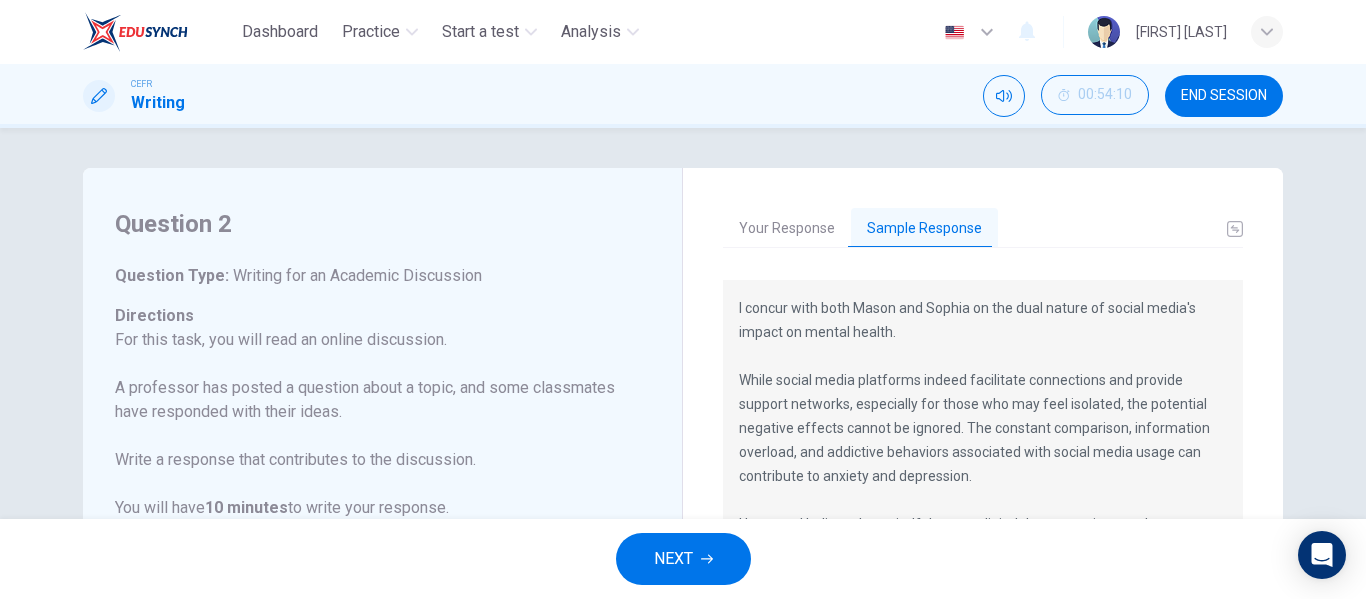 scroll, scrollTop: 0, scrollLeft: 0, axis: both 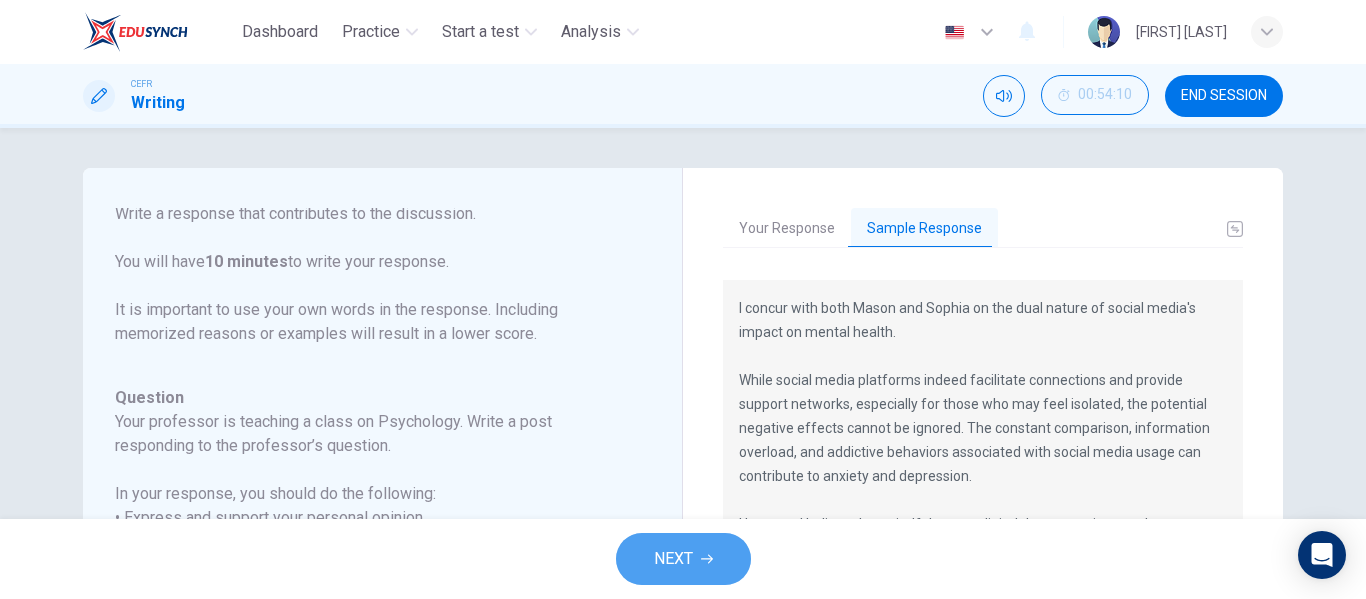 click on "NEXT" at bounding box center (683, 559) 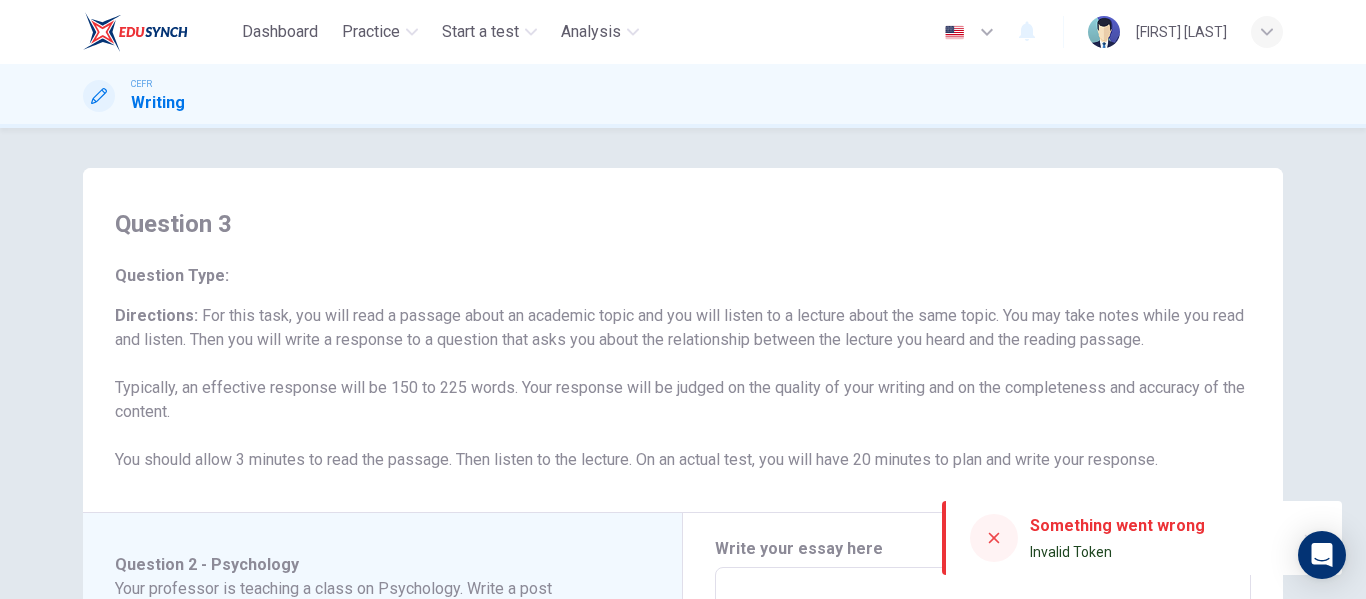 scroll, scrollTop: 412, scrollLeft: 0, axis: vertical 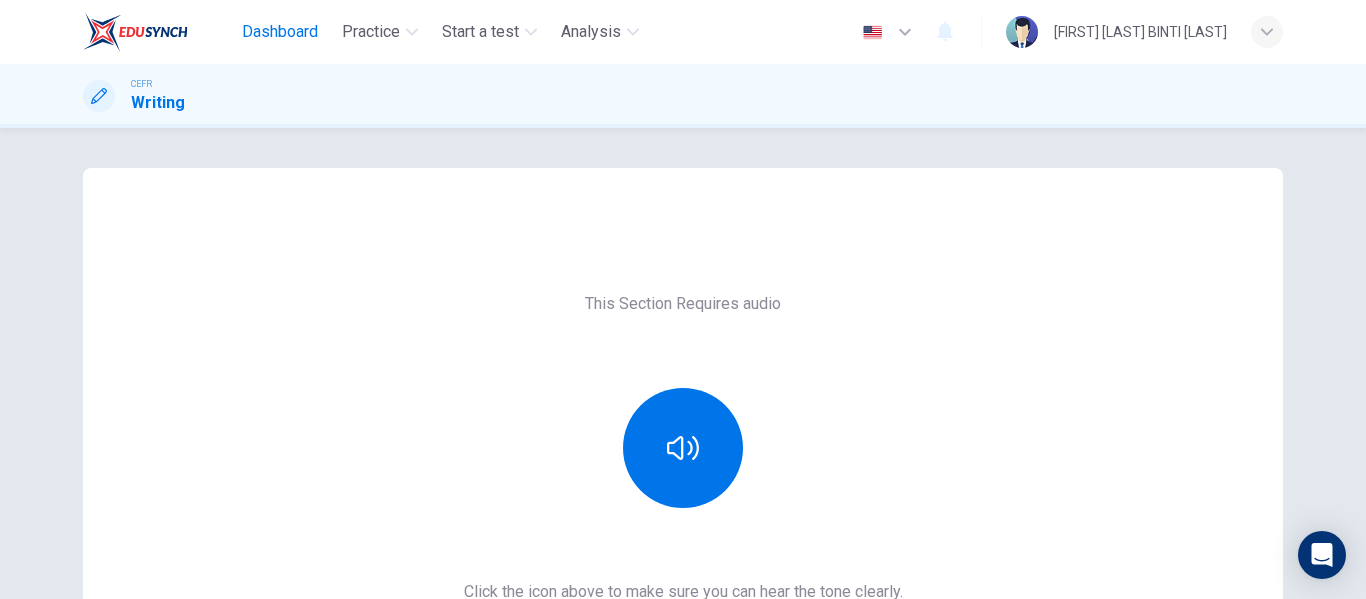 click on "Dashboard" at bounding box center [280, 32] 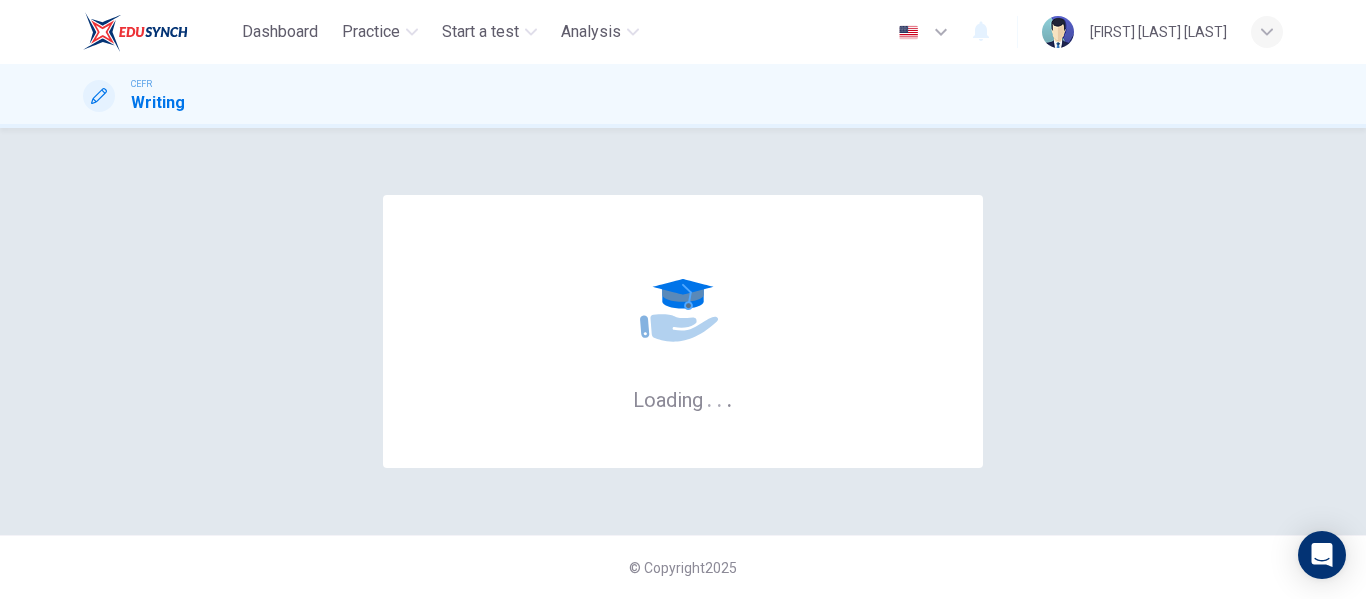 scroll, scrollTop: 0, scrollLeft: 0, axis: both 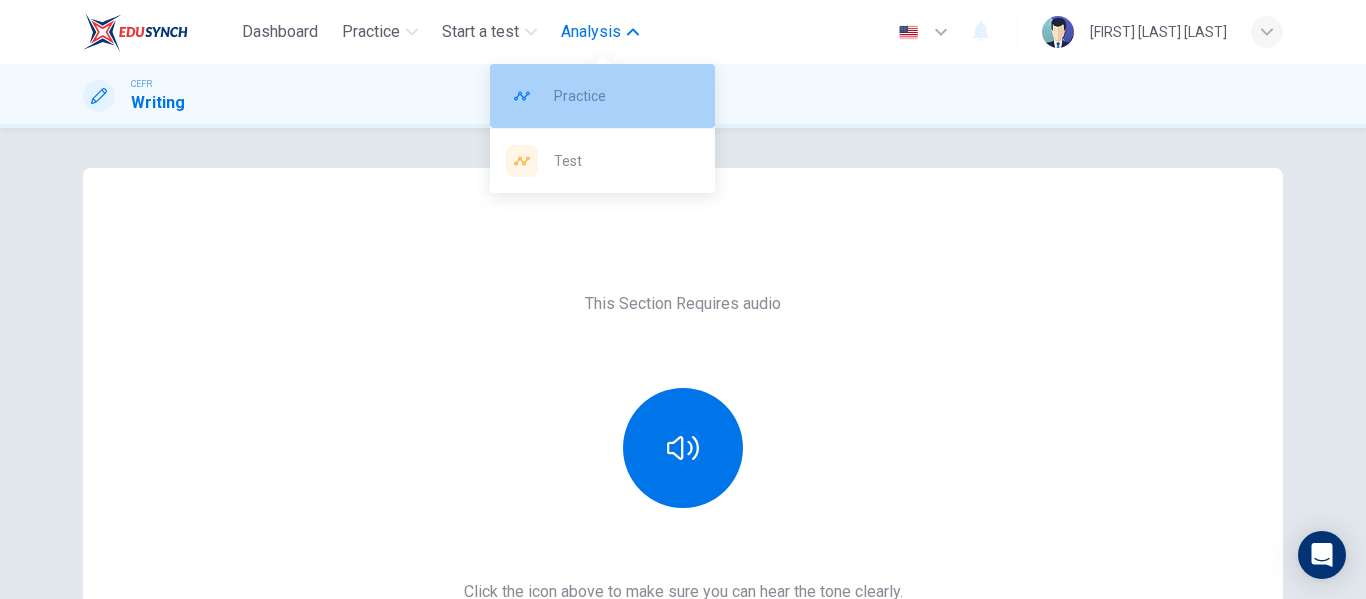 click on "Practice" at bounding box center [602, 96] 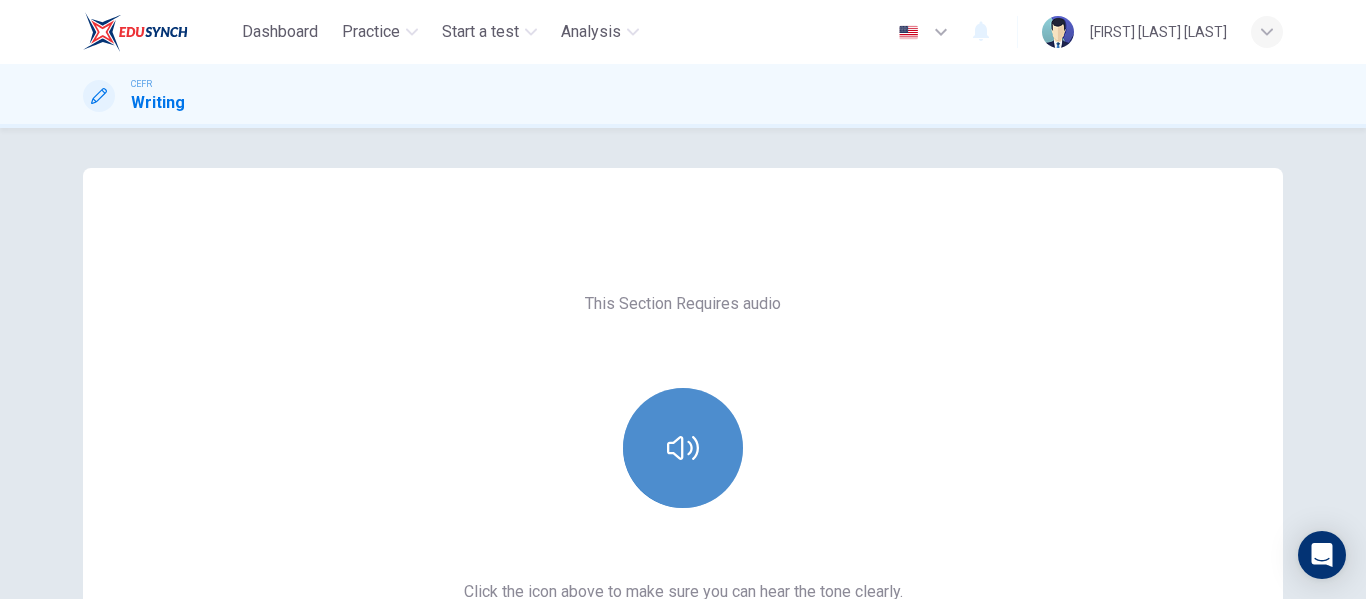 click at bounding box center (683, 448) 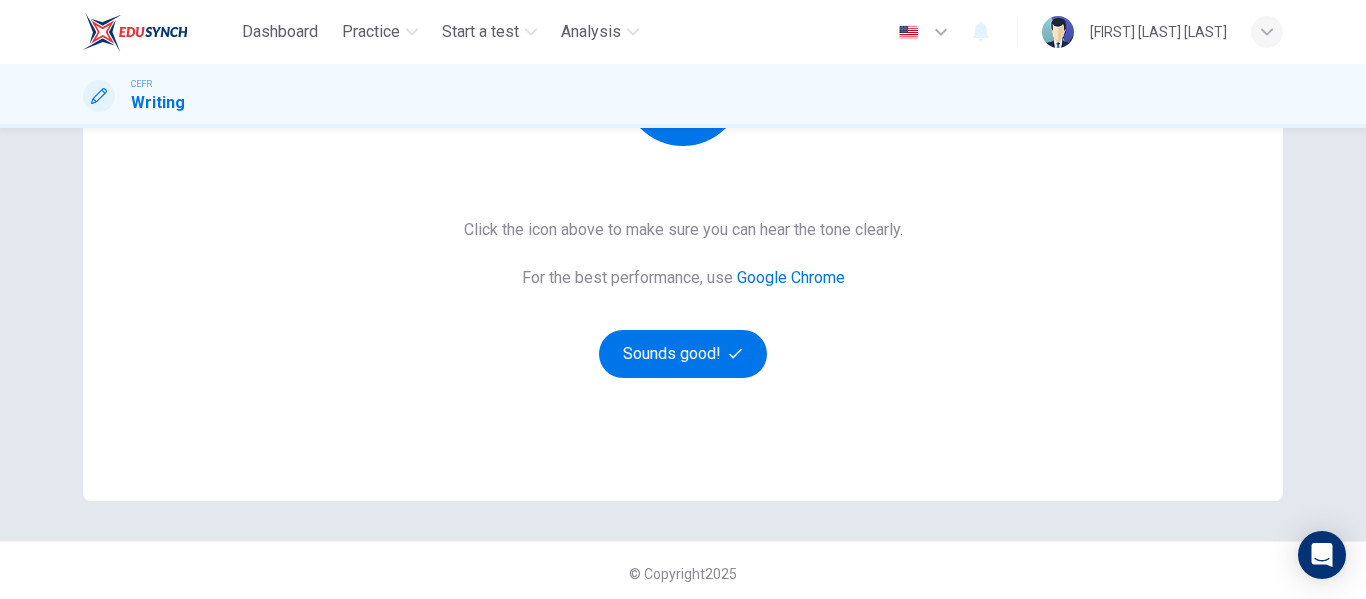 scroll, scrollTop: 368, scrollLeft: 0, axis: vertical 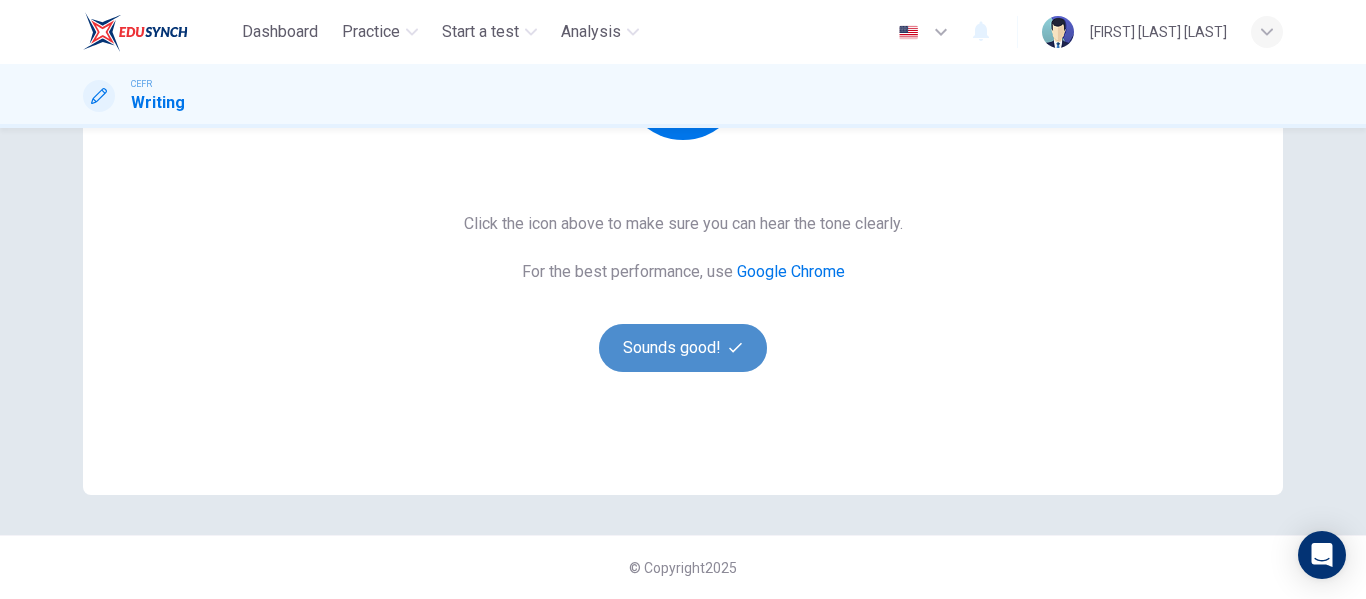 click on "Sounds good!" at bounding box center (683, 348) 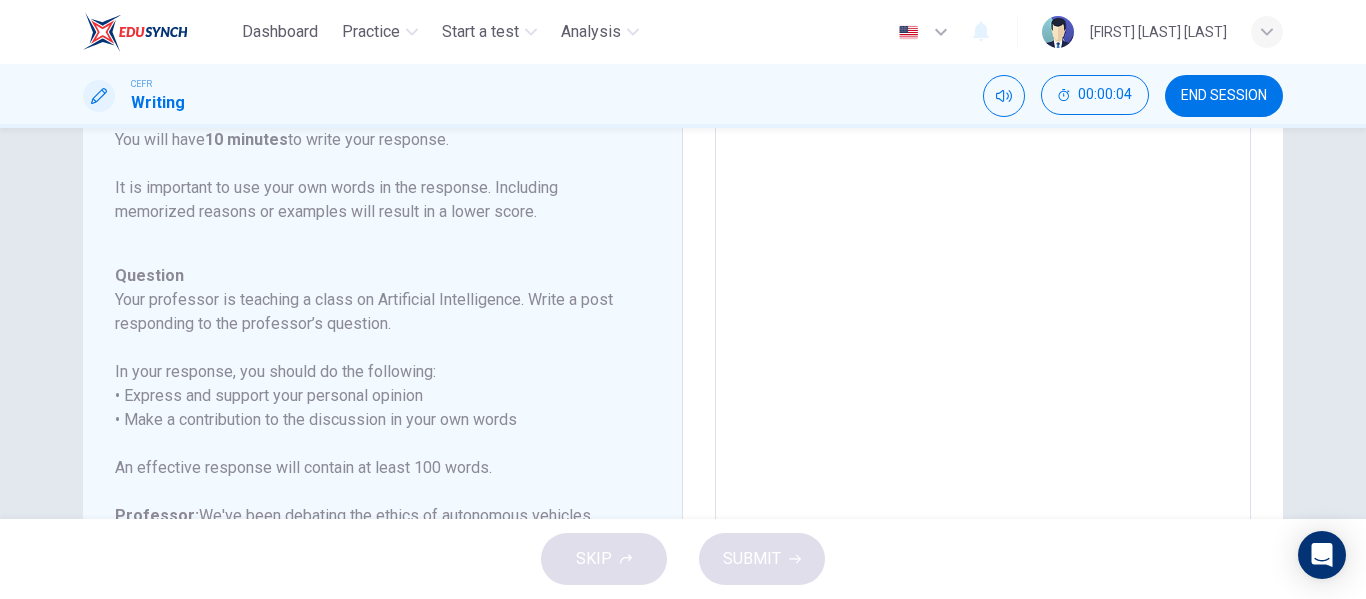 scroll, scrollTop: 366, scrollLeft: 0, axis: vertical 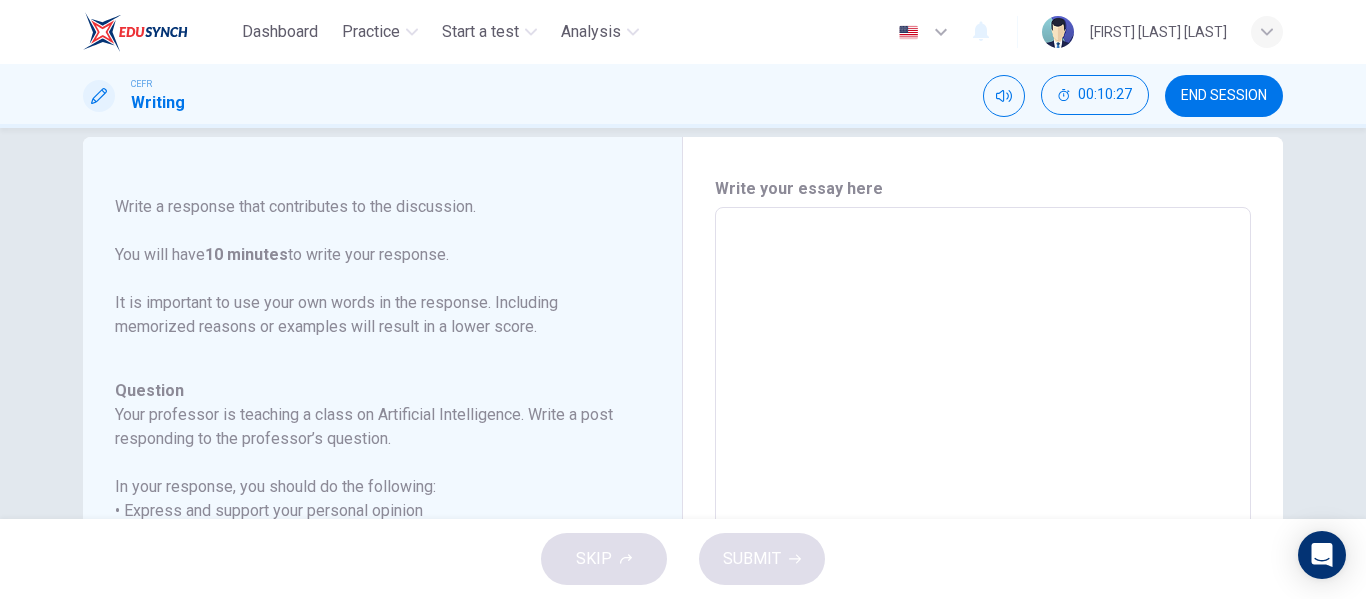 click at bounding box center [983, 541] 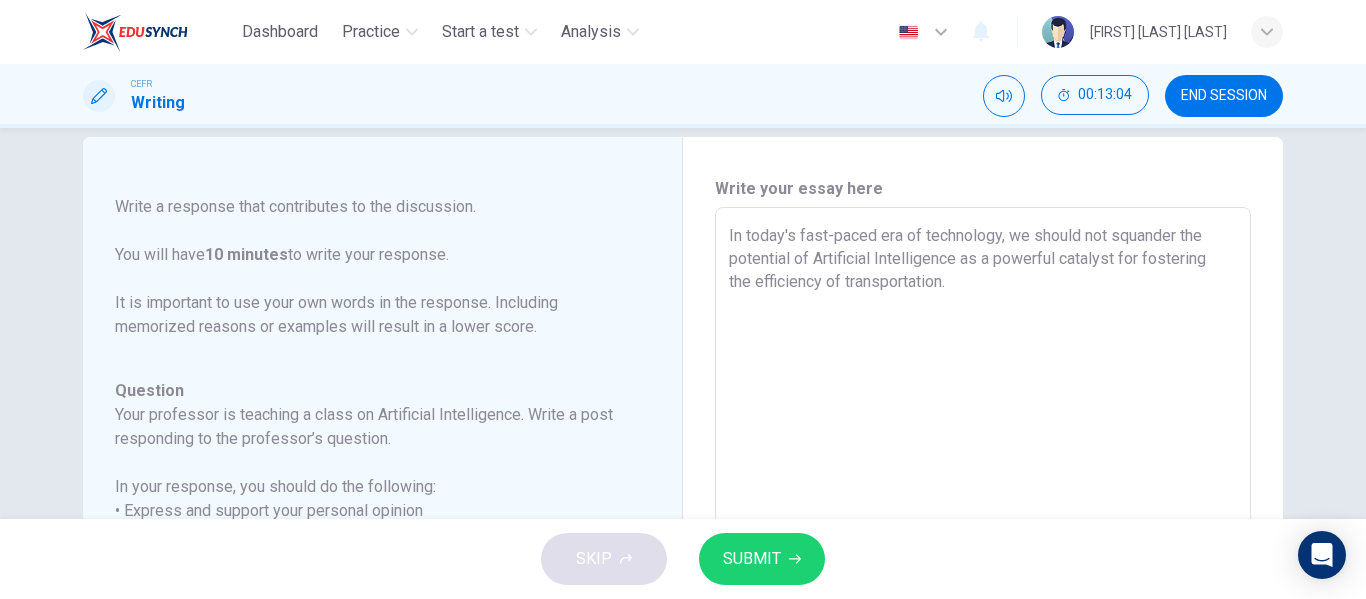 click on "In today's fast-paced era of technology, we should not squander the potential of Artificial Intelligence as a powerful catalyst for fostering the efficiency of transportation." at bounding box center (983, 541) 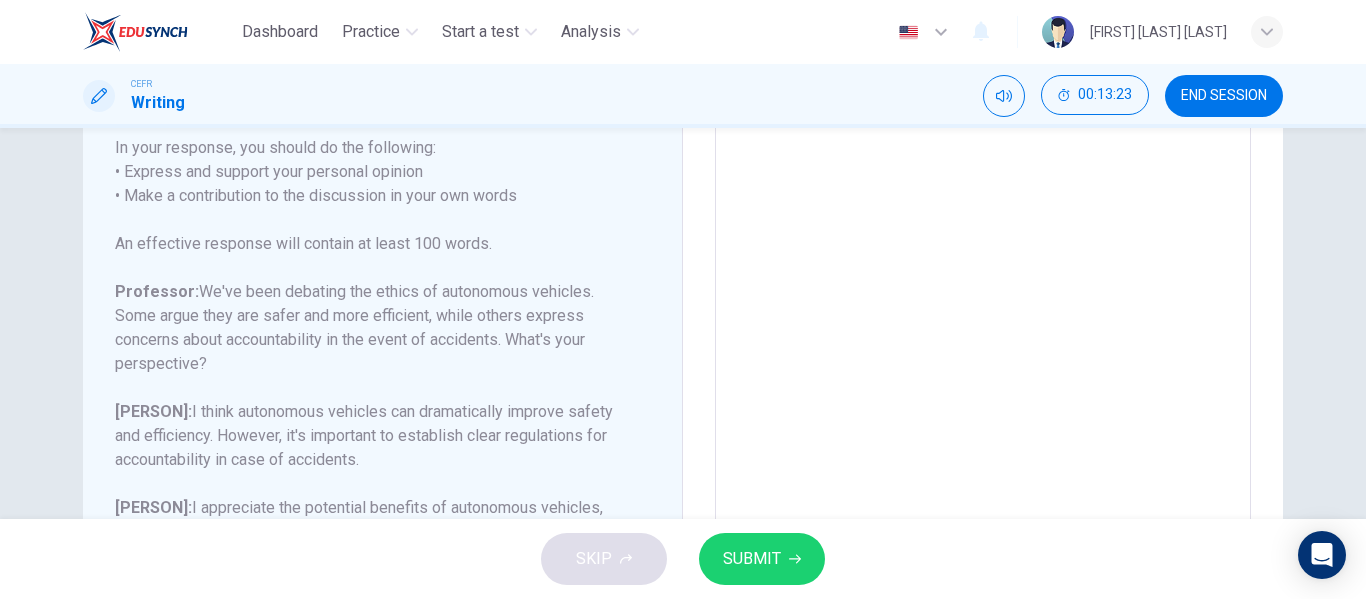 scroll, scrollTop: 368, scrollLeft: 0, axis: vertical 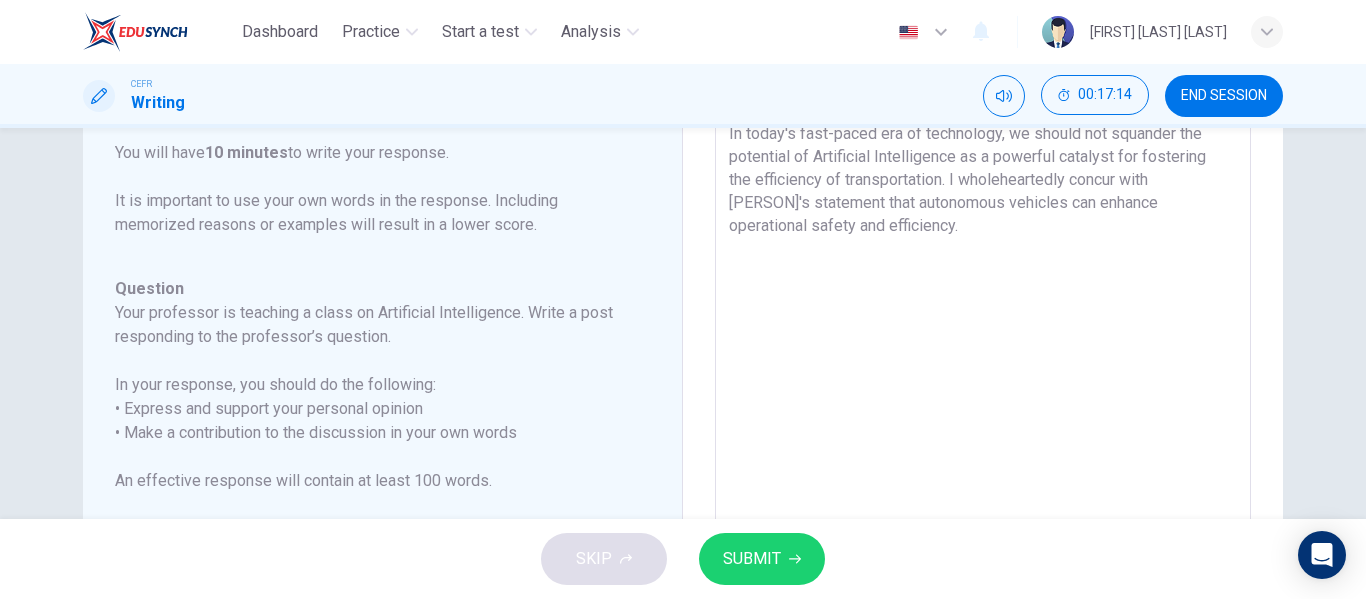 click on "In today's fast-paced era of technology, we should not squander the potential of Artificial Intelligence as a powerful catalyst for fostering the efficiency of transportation. I wholeheartedly concur with [PERSON]'s statement that autonomous vehicles can enhance operational safety and efficiency." at bounding box center [983, 439] 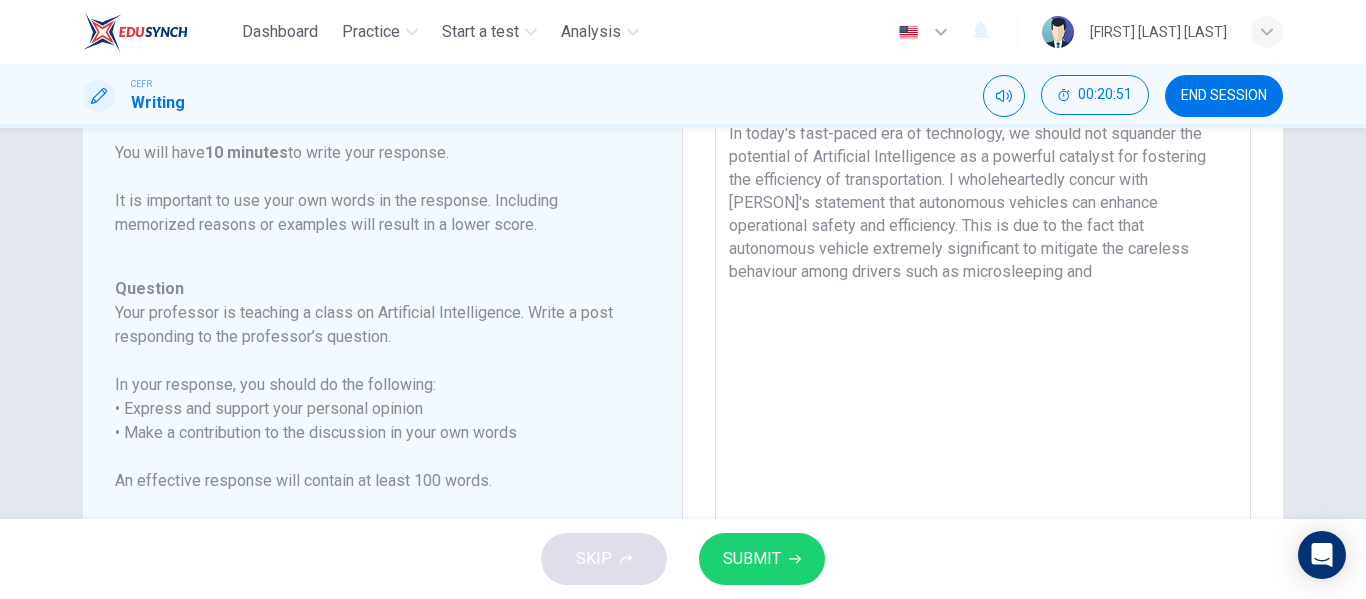 drag, startPoint x: 964, startPoint y: 288, endPoint x: 892, endPoint y: 252, distance: 80.49844 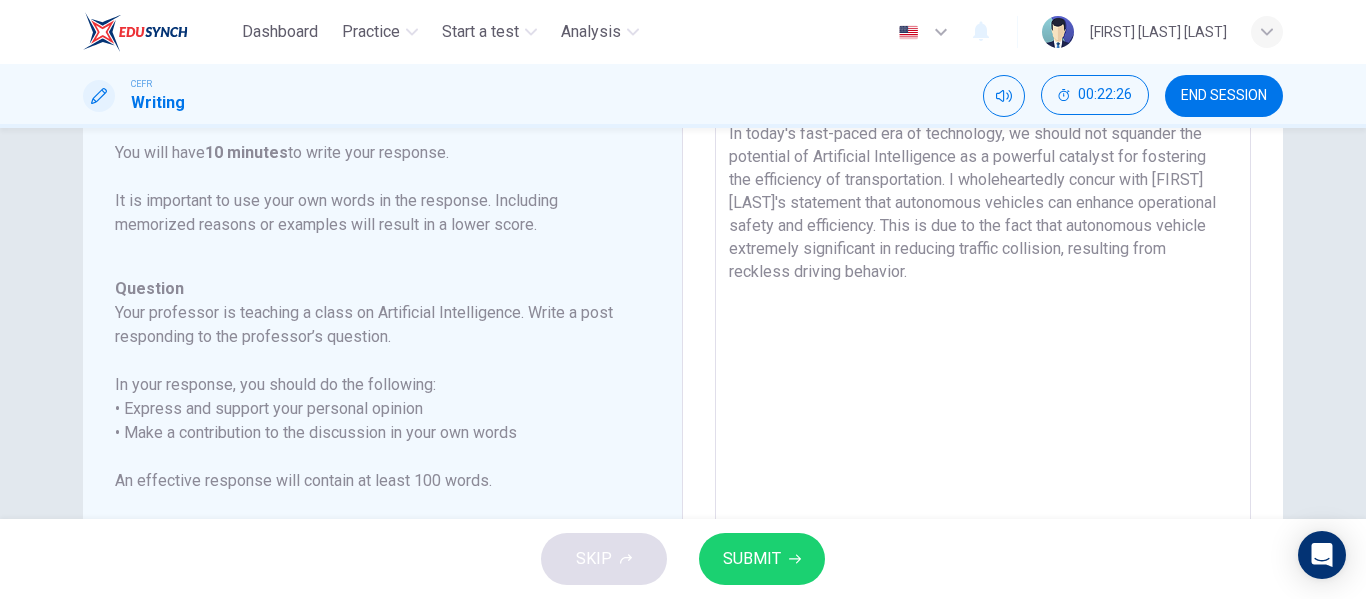 click on "In today's fast-paced era of technology, we should not squander the potential of Artificial Intelligence as a powerful catalyst for fostering the efficiency of transportation. I wholeheartedly concur with [FIRST] [LAST]'s statement that autonomous vehicles can enhance operational safety and efficiency. This is due to the fact that autonomous vehicle extremely significant in reducing traffic collision, resulting from reckless driving behavior." at bounding box center (983, 439) 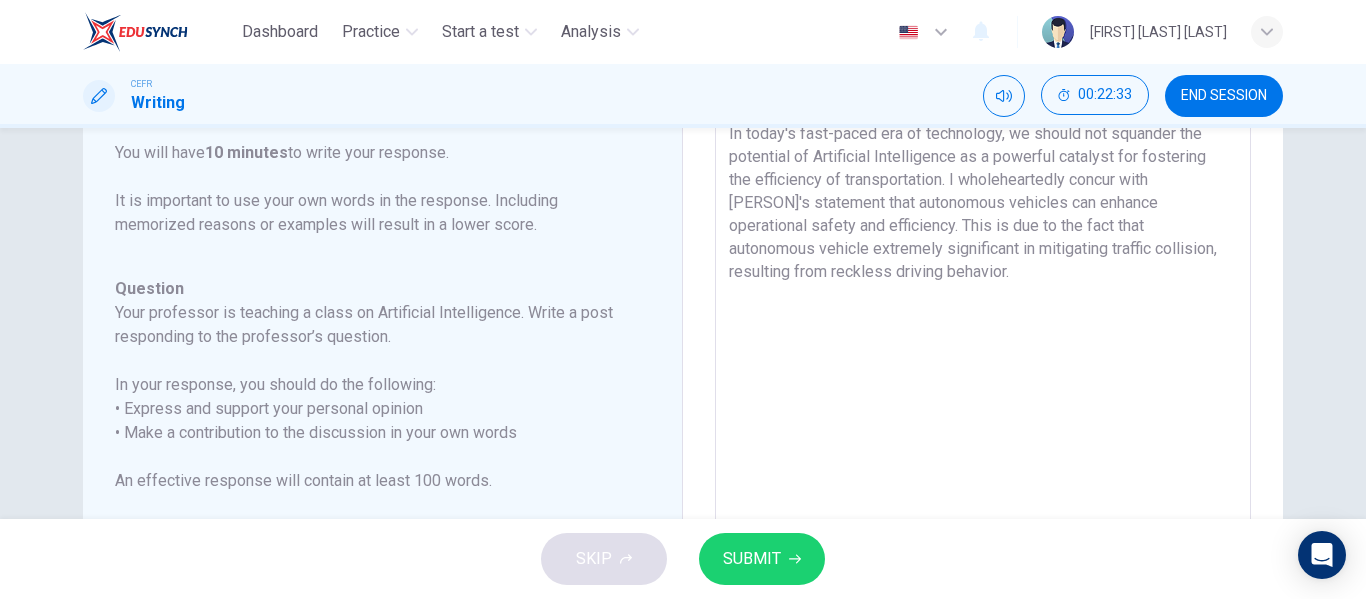 click on "In today's fast-paced era of technology, we should not squander the potential of Artificial Intelligence as a powerful catalyst for fostering the efficiency of transportation. I wholeheartedly concur with [PERSON]'s statement that autonomous vehicles can enhance operational safety and efficiency. This is due to the fact that autonomous vehicle extremely significant in mitigating traffic collision, resulting from reckless driving behavior." at bounding box center [983, 439] 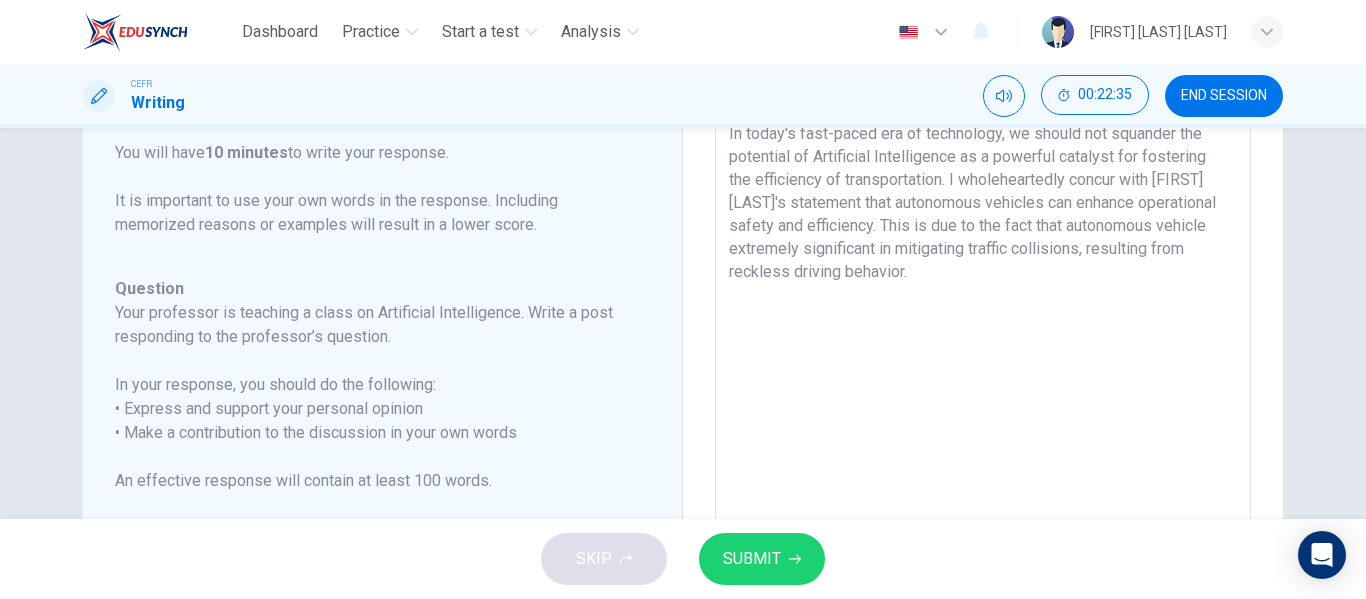 click on "In today's fast-paced era of technology, we should not squander the potential of Artificial Intelligence as a powerful catalyst for fostering the efficiency of transportation. I wholeheartedly concur with [FIRST] [LAST]'s statement that autonomous vehicles can enhance operational safety and efficiency. This is due to the fact that autonomous vehicle extremely significant in mitigating traffic collisions, resulting from reckless driving behavior." at bounding box center [983, 439] 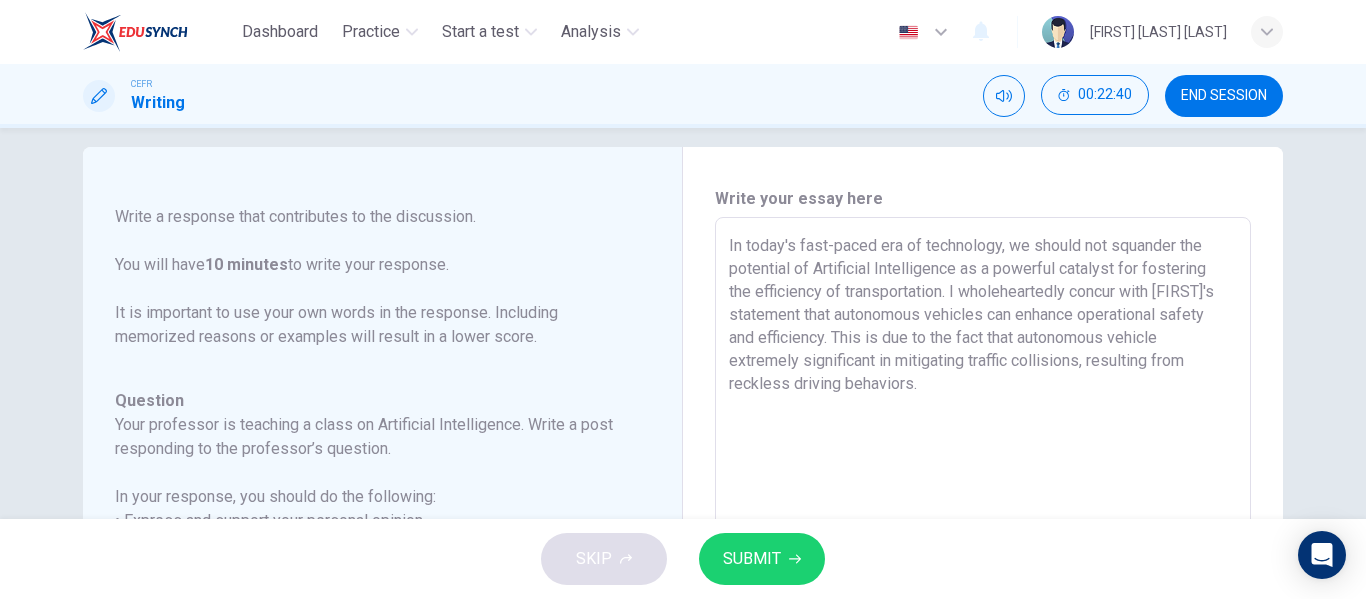 scroll, scrollTop: 0, scrollLeft: 0, axis: both 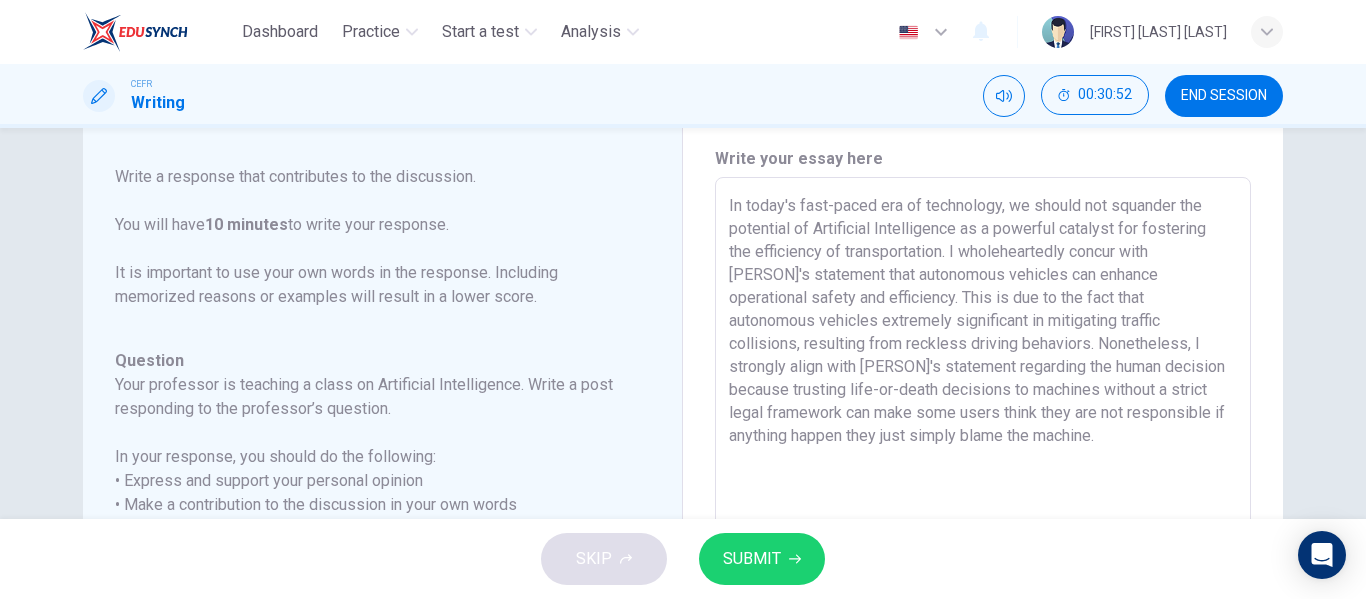click on "In today's fast-paced era of technology, we should not squander the potential of Artificial Intelligence as a powerful catalyst for fostering the efficiency of transportation. I wholeheartedly concur with [PERSON]'s statement that autonomous vehicles can enhance operational safety and efficiency. This is due to the fact that autonomous vehicles extremely significant in mitigating traffic collisions, resulting from reckless driving behaviors. Nonetheless, I strongly align with [PERSON]'s statement regarding the human decision because trusting life-or-death decisions to machines without a strict legal framework can make some users think they are not responsible if anything happen they just simply blame the machine." at bounding box center (983, 511) 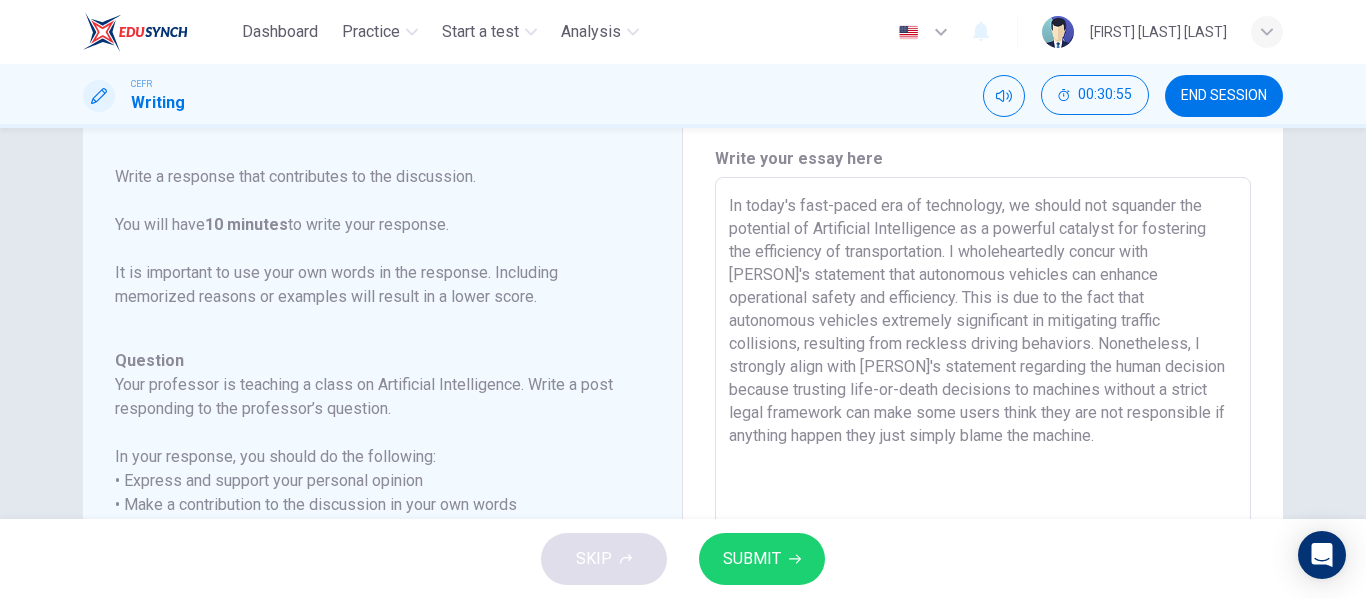 click on "In today's fast-paced era of technology, we should not squander the potential of Artificial Intelligence as a powerful catalyst for fostering the efficiency of transportation. I wholeheartedly concur with [PERSON]'s statement that autonomous vehicles can enhance operational safety and efficiency. This is due to the fact that autonomous vehicles extremely significant in mitigating traffic collisions, resulting from reckless driving behaviors. Nonetheless, I strongly align with [PERSON]'s statement regarding the human decision because trusting life-or-death decisions to machines without a strict legal framework can make some users think they are not responsible if anything happen they just simply blame the machine." at bounding box center (983, 511) 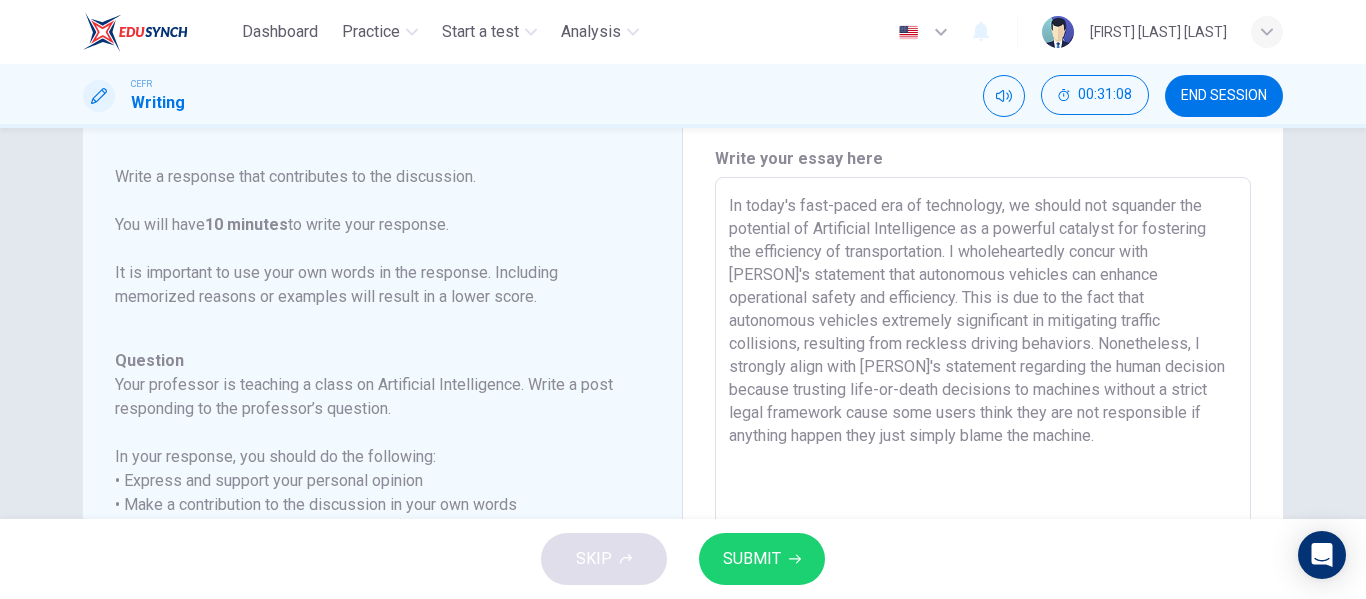 drag, startPoint x: 791, startPoint y: 443, endPoint x: 858, endPoint y: 411, distance: 74.24958 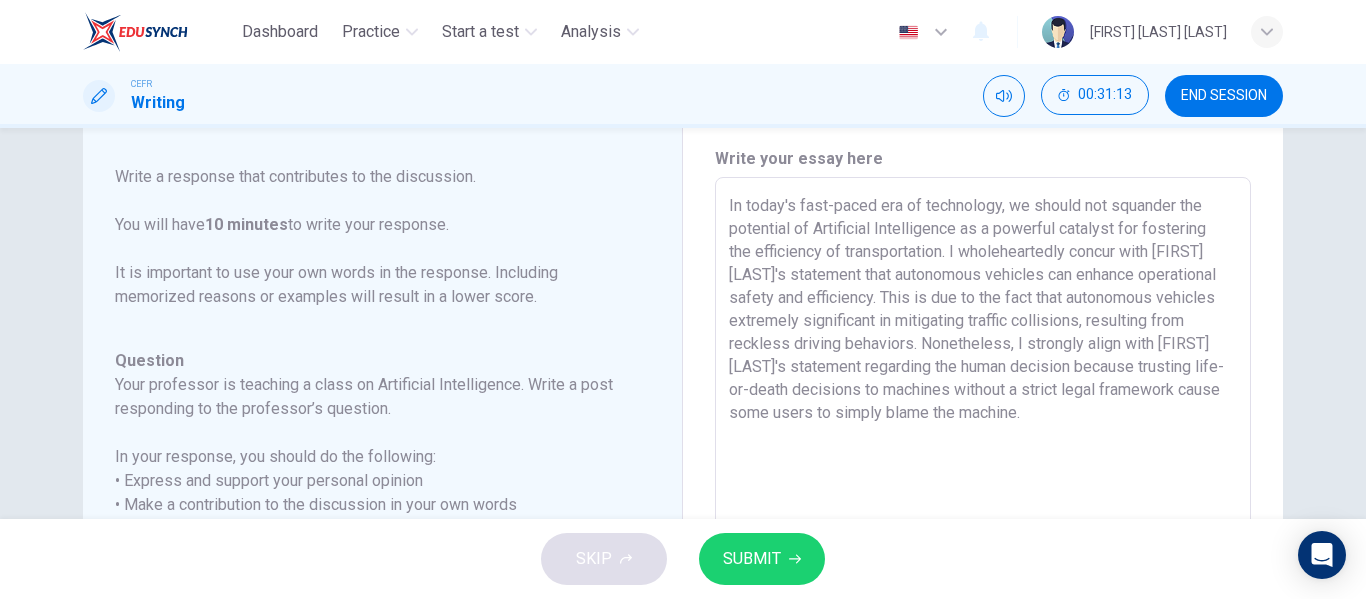 click on "In today's fast-paced era of technology, we should not squander the potential of Artificial Intelligence as a powerful catalyst for fostering the efficiency of transportation. I wholeheartedly concur with [FIRST] [LAST]'s statement that autonomous vehicles can enhance operational safety and efficiency. This is due to the fact that autonomous vehicles extremely significant in mitigating traffic collisions, resulting from reckless driving behaviors. Nonetheless, I strongly align with [FIRST] [LAST]'s statement regarding the human decision because trusting life-or-death decisions to machines without a strict legal framework cause some users to simply blame the machine." at bounding box center (983, 511) 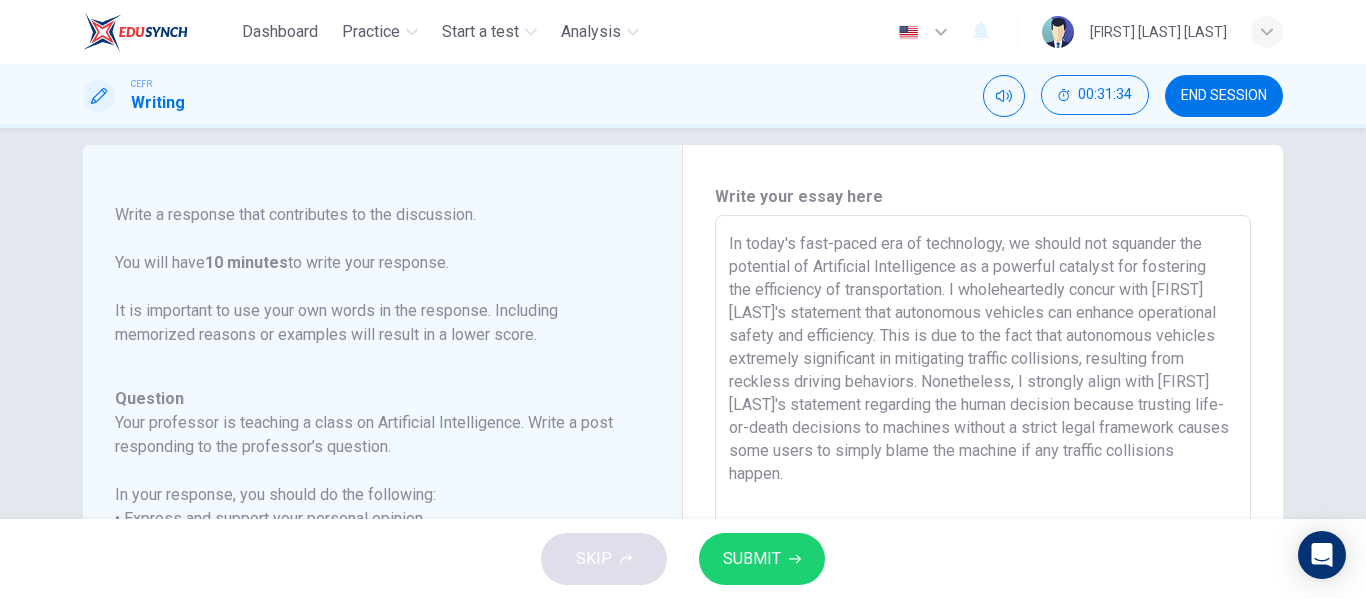 scroll, scrollTop: 64, scrollLeft: 0, axis: vertical 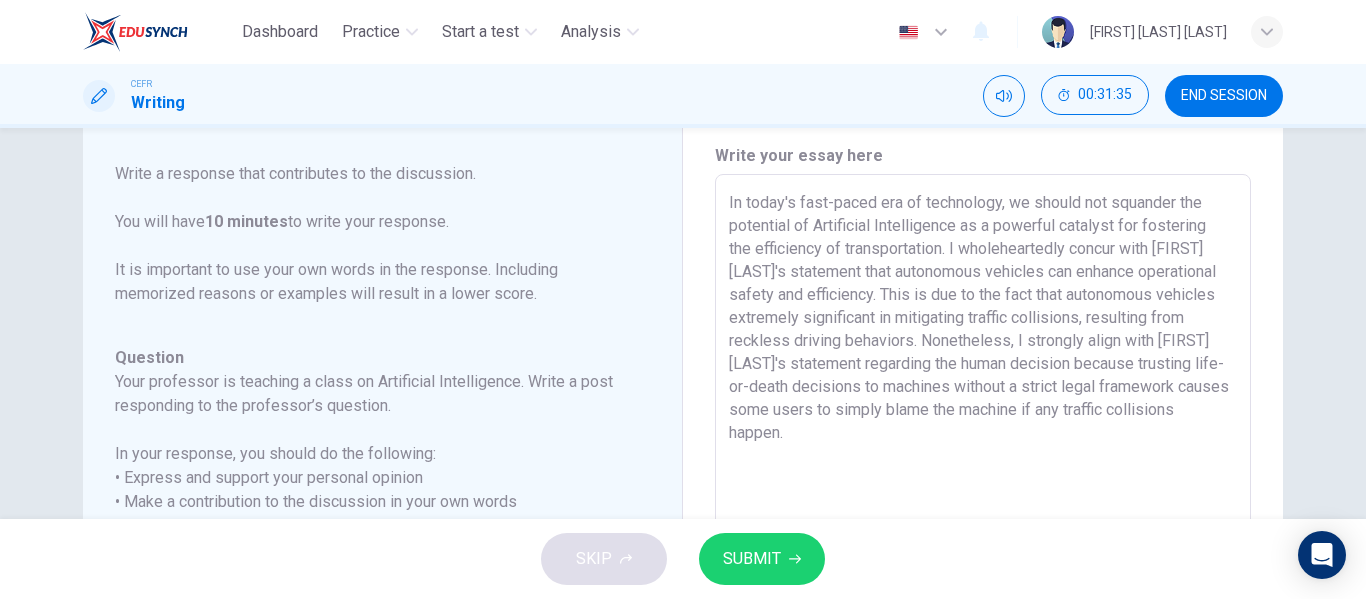 click on "In today's fast-paced era of technology, we should not squander the potential of Artificial Intelligence as a powerful catalyst for fostering the efficiency of transportation. I wholeheartedly concur with [FIRST] [LAST]'s statement that autonomous vehicles can enhance operational safety and efficiency. This is due to the fact that autonomous vehicles extremely significant in mitigating traffic collisions, resulting from reckless driving behaviors. Nonetheless, I strongly align with [FIRST] [LAST]'s statement regarding the human decision because trusting life-or-death decisions to machines without a strict legal framework causes some users to simply blame the machine if any traffic collisions happen." at bounding box center [983, 508] 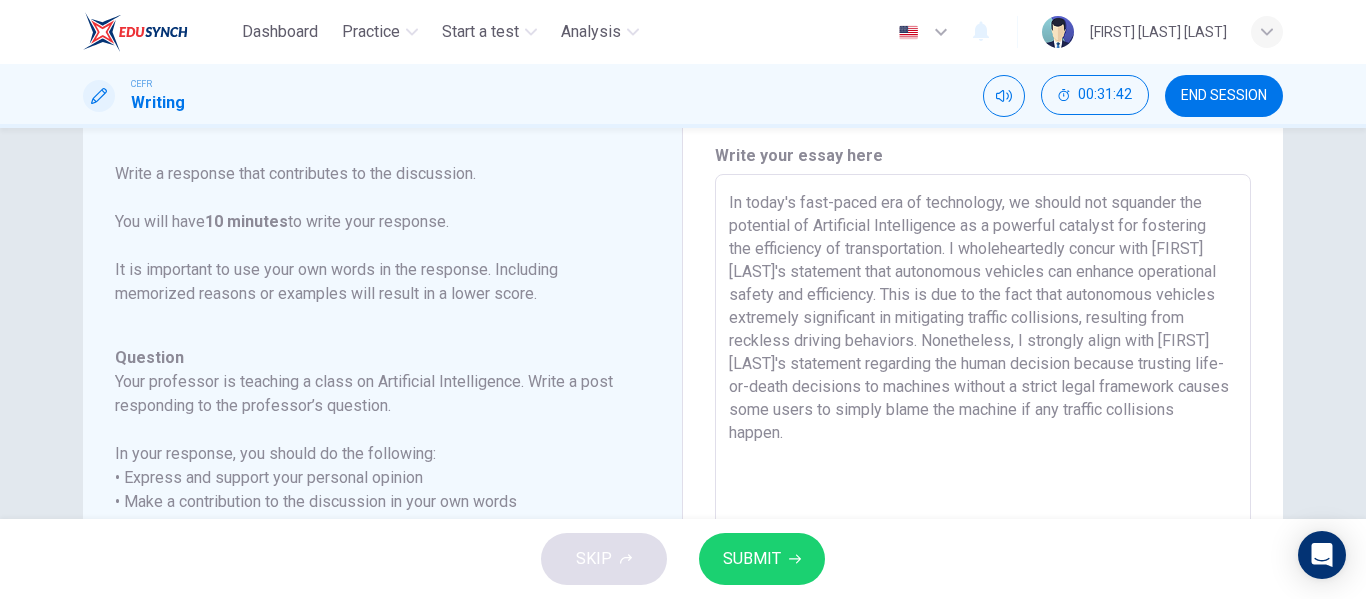 type on "In today's fast-paced era of technology, we should not squander the potential of Artificial Intelligence as a powerful catalyst for fostering the efficiency of transportation. I wholeheartedly concur with [FIRST] [LAST]'s statement that autonomous vehicles can enhance operational safety and efficiency. This is due to the fact that autonomous vehicles extremely significant in mitigating traffic collisions, resulting from reckless driving behaviors. Nonetheless, I strongly align with [FIRST] [LAST]'s statement regarding the human decision because trusting life-or-death decisions to machines without a strict legal framework causes some users to simply blame the machine if any traffic collisions happen." 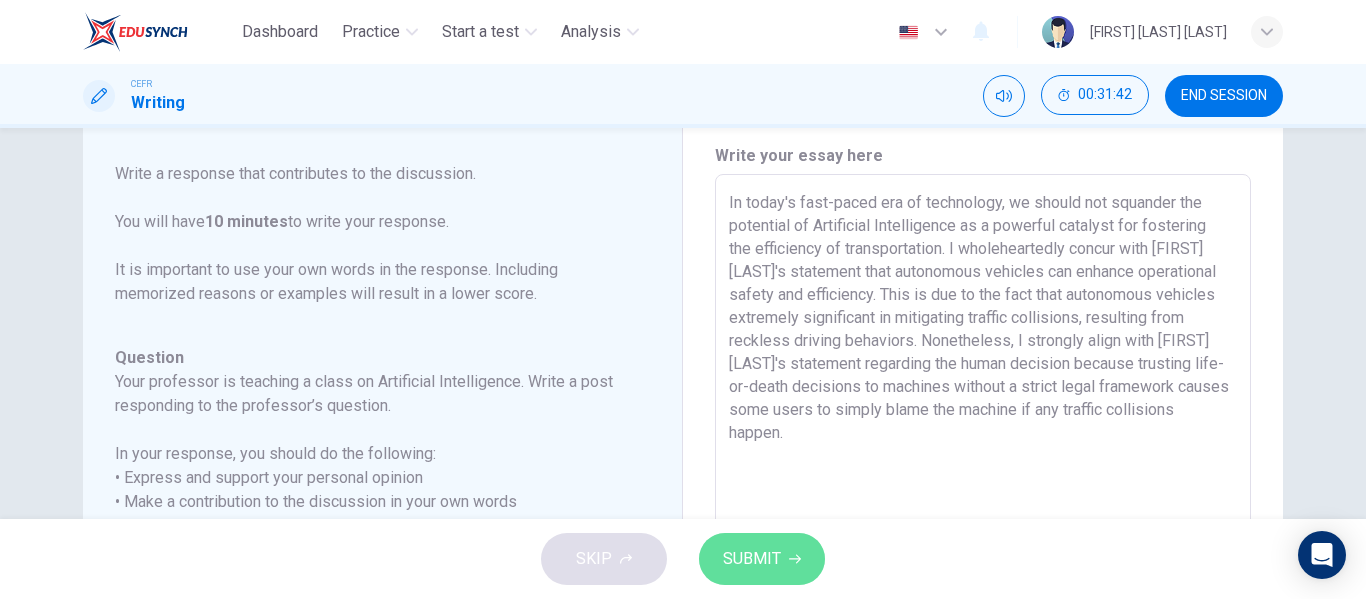click on "SUBMIT" at bounding box center (752, 559) 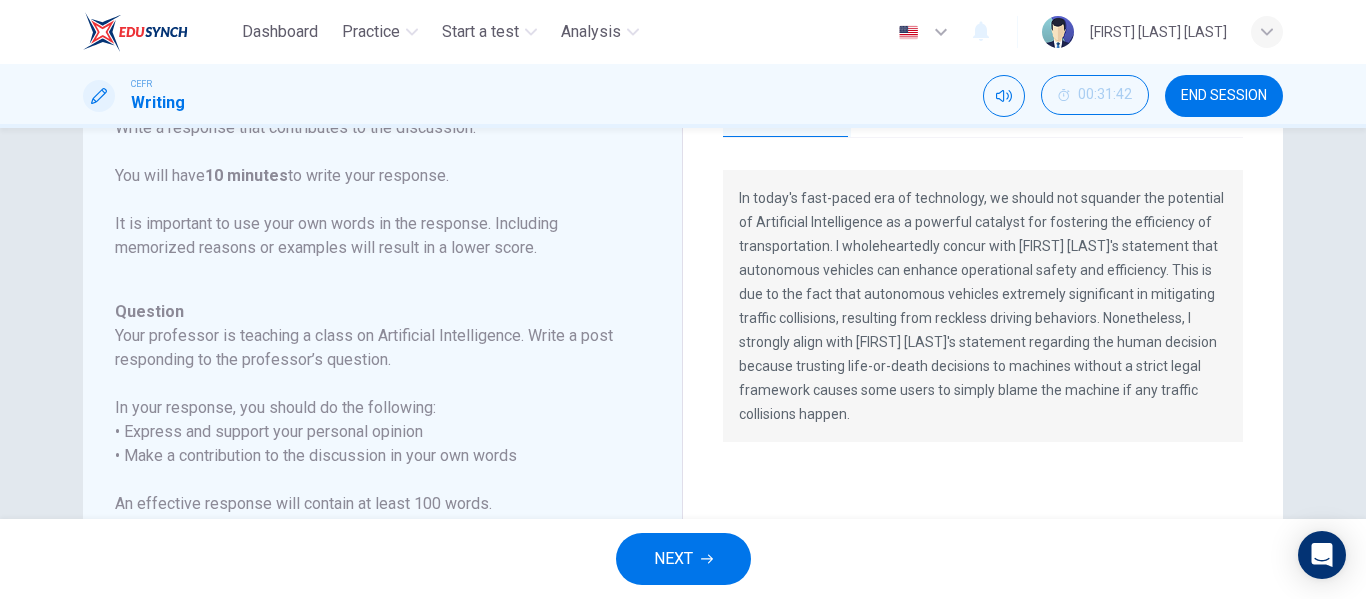 scroll, scrollTop: 91, scrollLeft: 0, axis: vertical 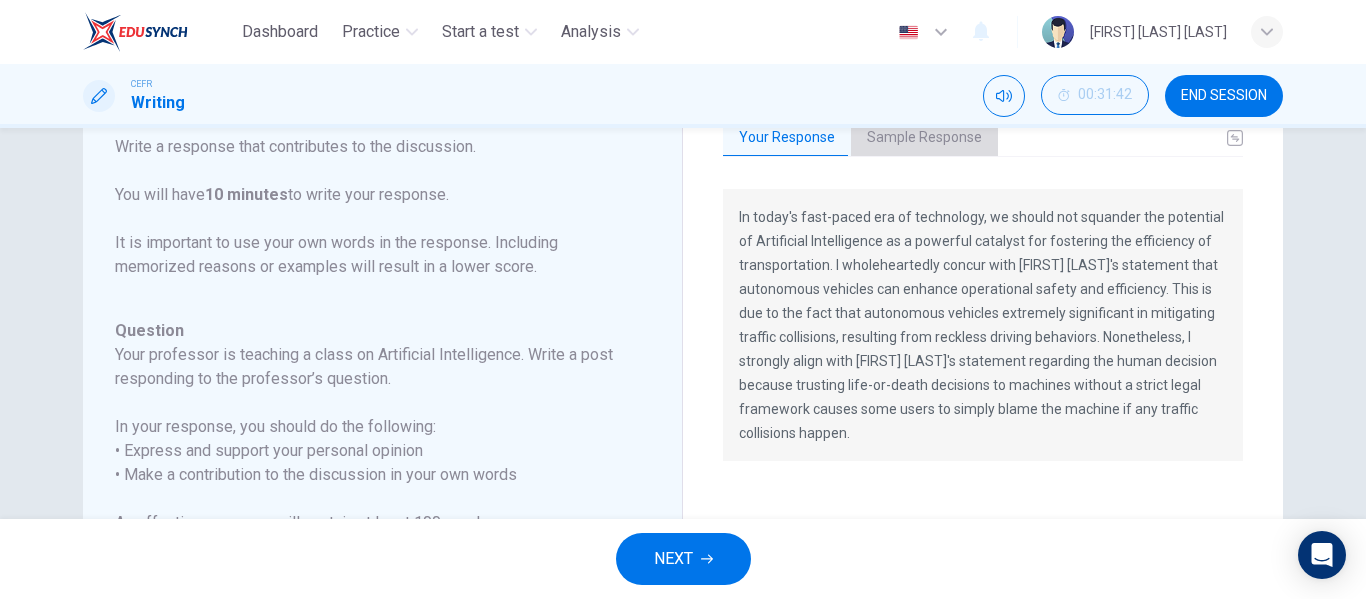 click on "Sample Response" at bounding box center [924, 138] 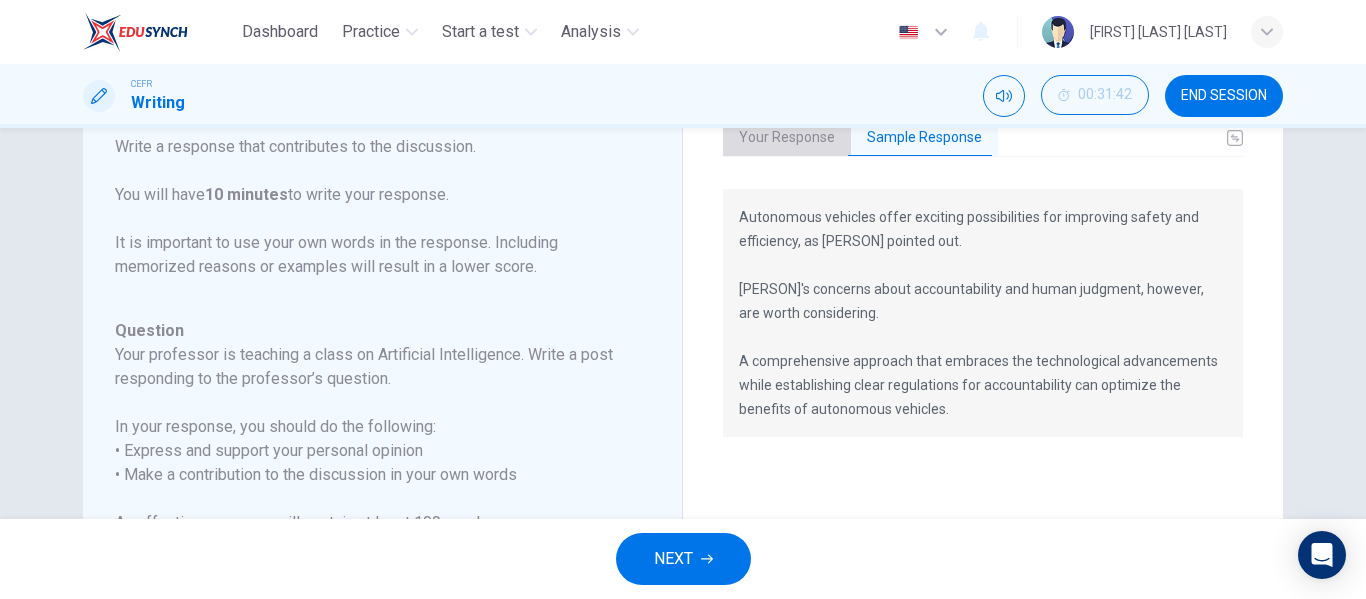 click on "Your Response" at bounding box center [787, 138] 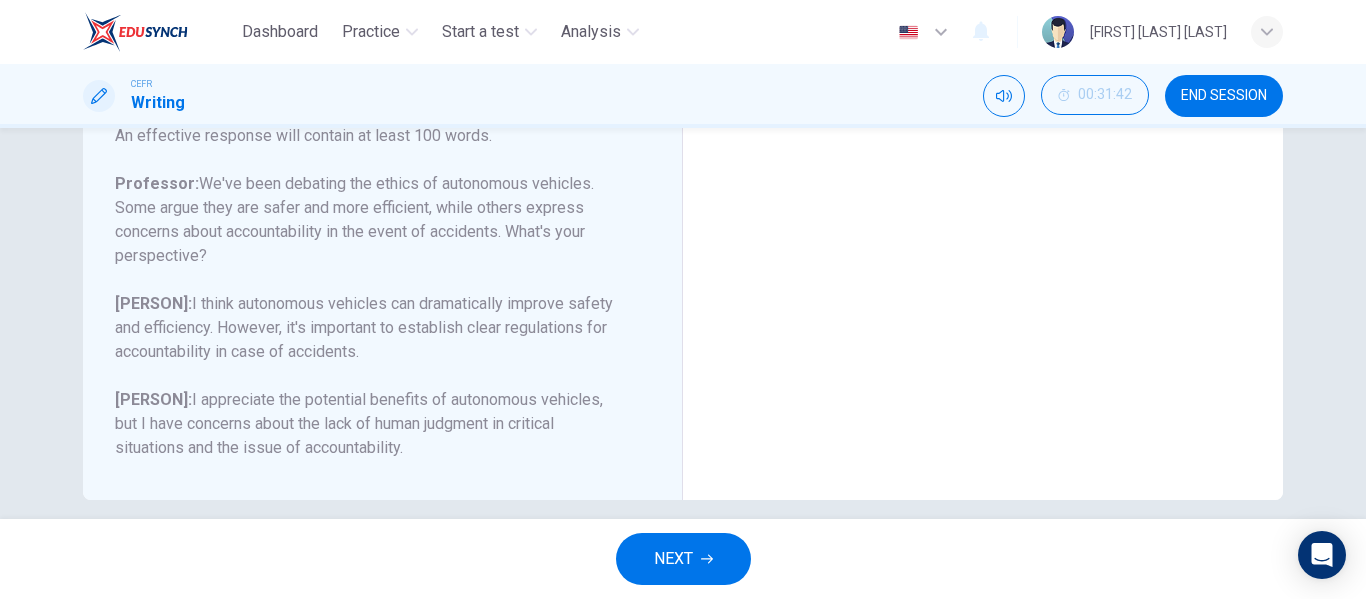 scroll, scrollTop: 499, scrollLeft: 0, axis: vertical 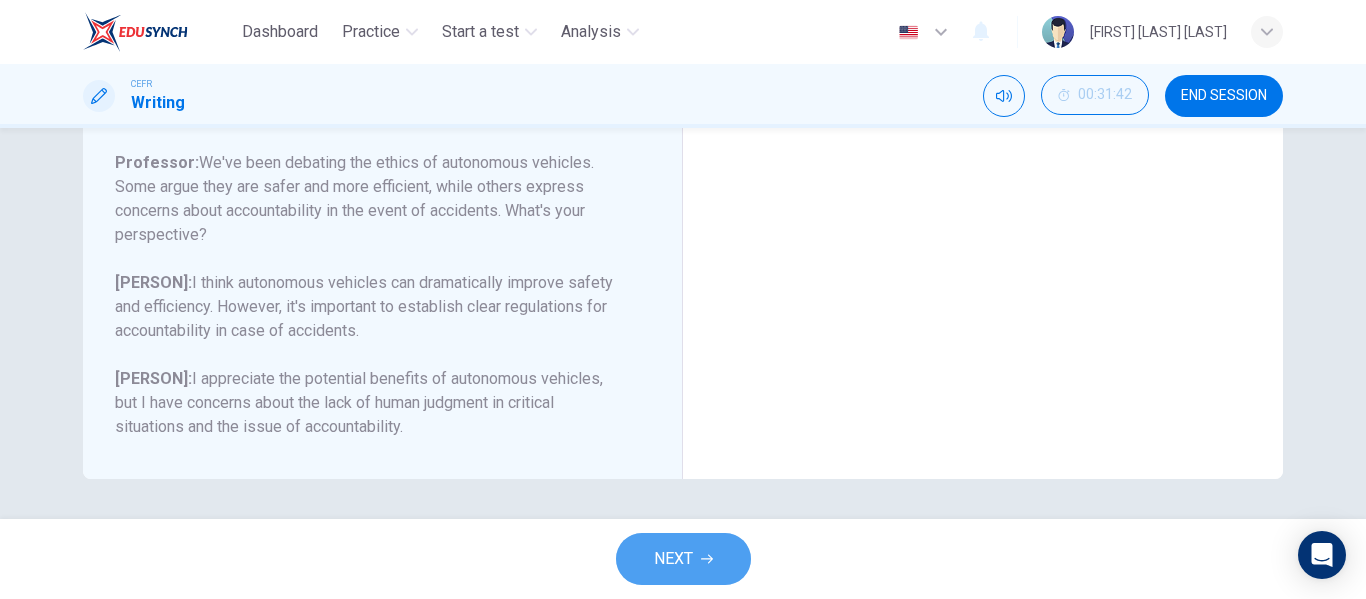 click on "NEXT" at bounding box center [683, 559] 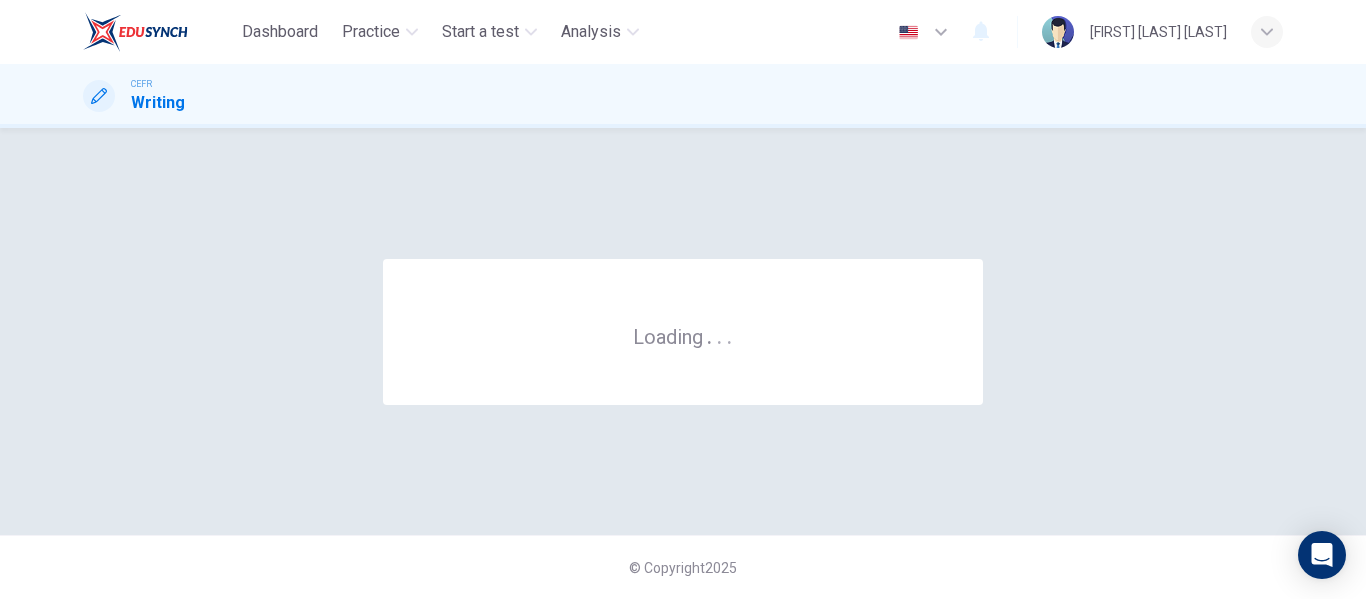 scroll, scrollTop: 0, scrollLeft: 0, axis: both 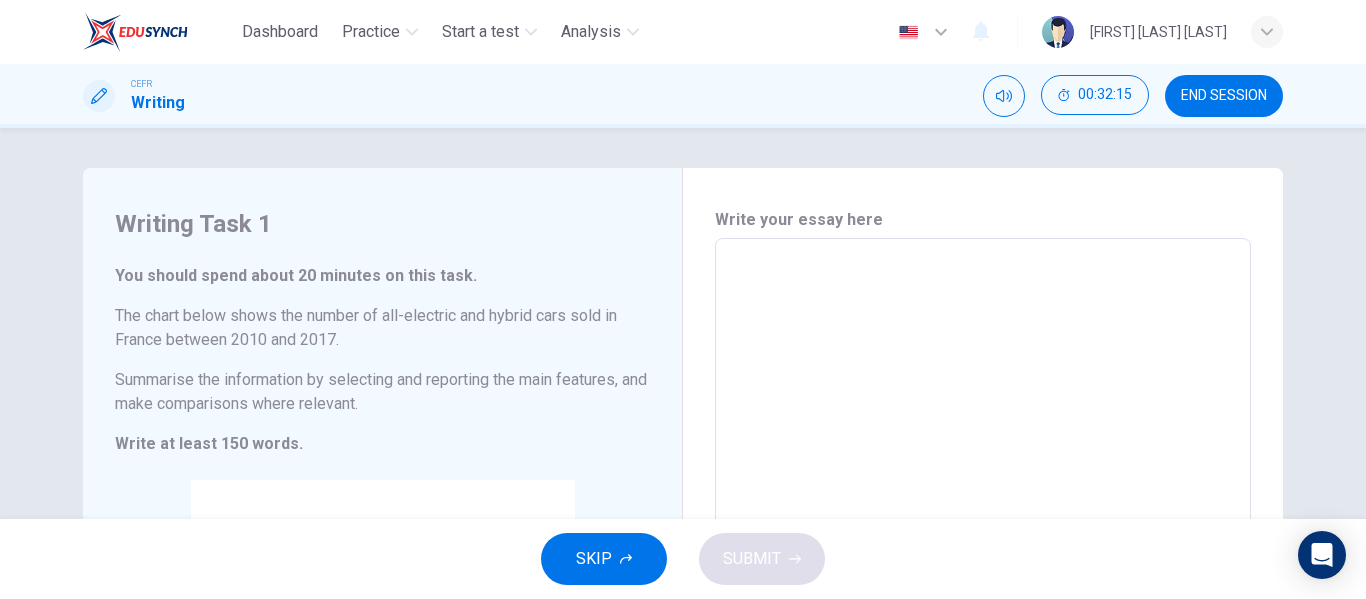 click at bounding box center [983, 534] 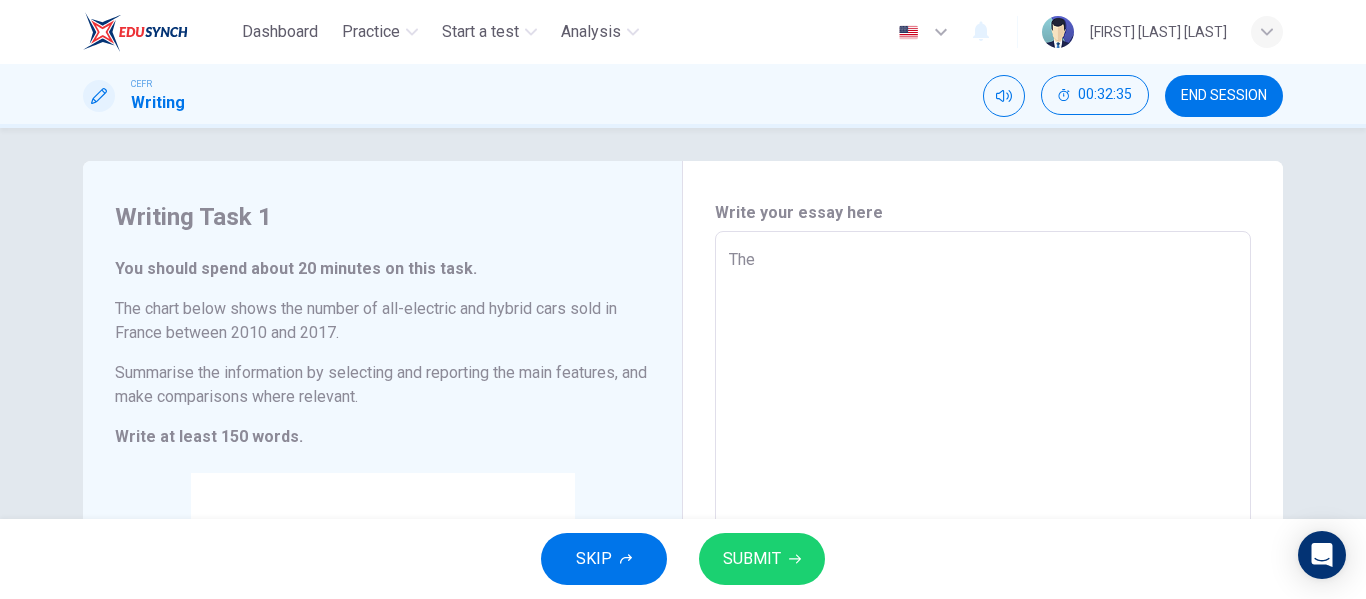 scroll, scrollTop: 4, scrollLeft: 0, axis: vertical 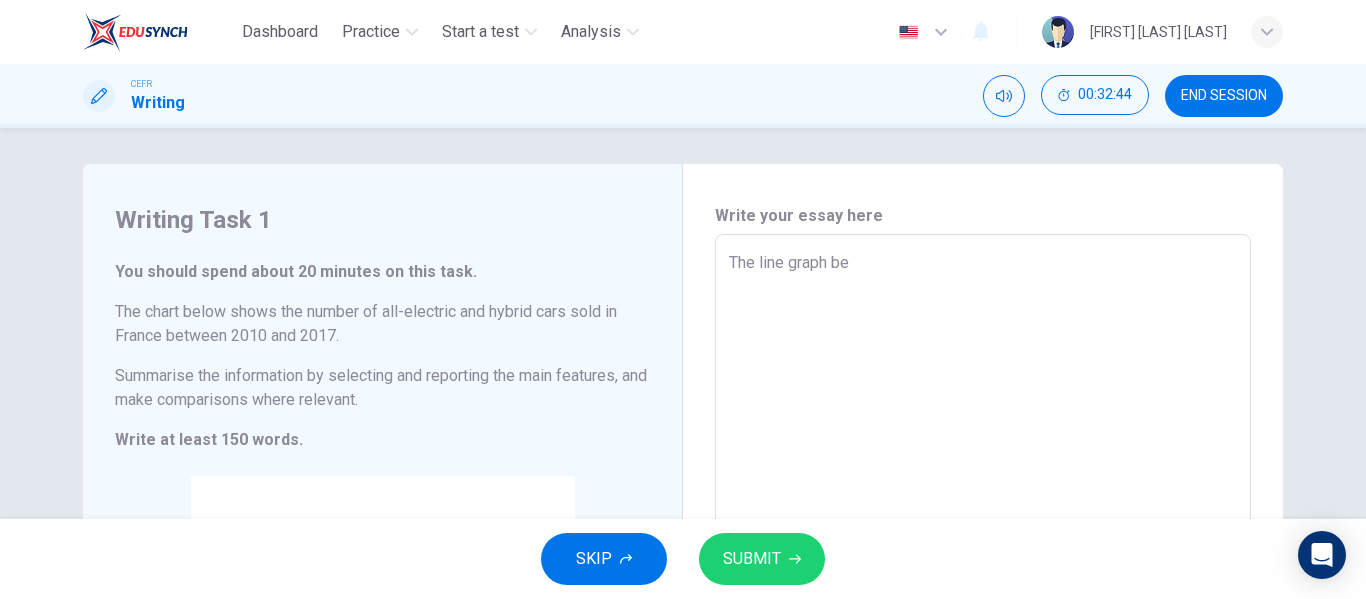 click on "The line graph be" at bounding box center [983, 530] 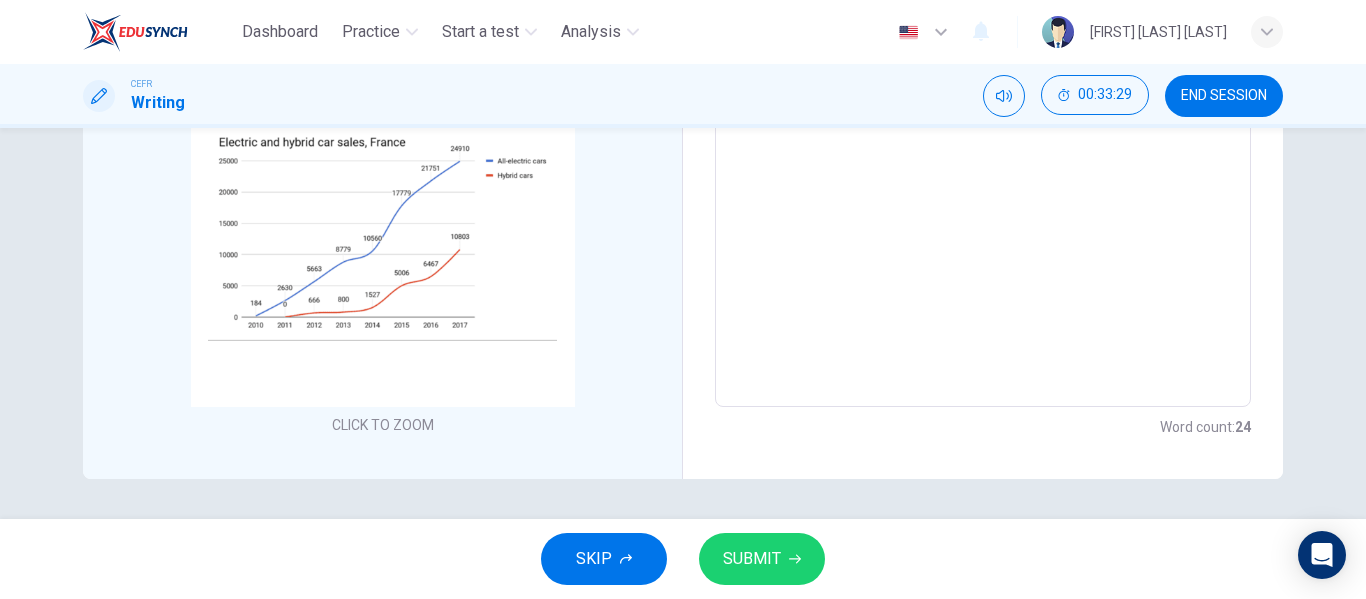 scroll, scrollTop: 375, scrollLeft: 0, axis: vertical 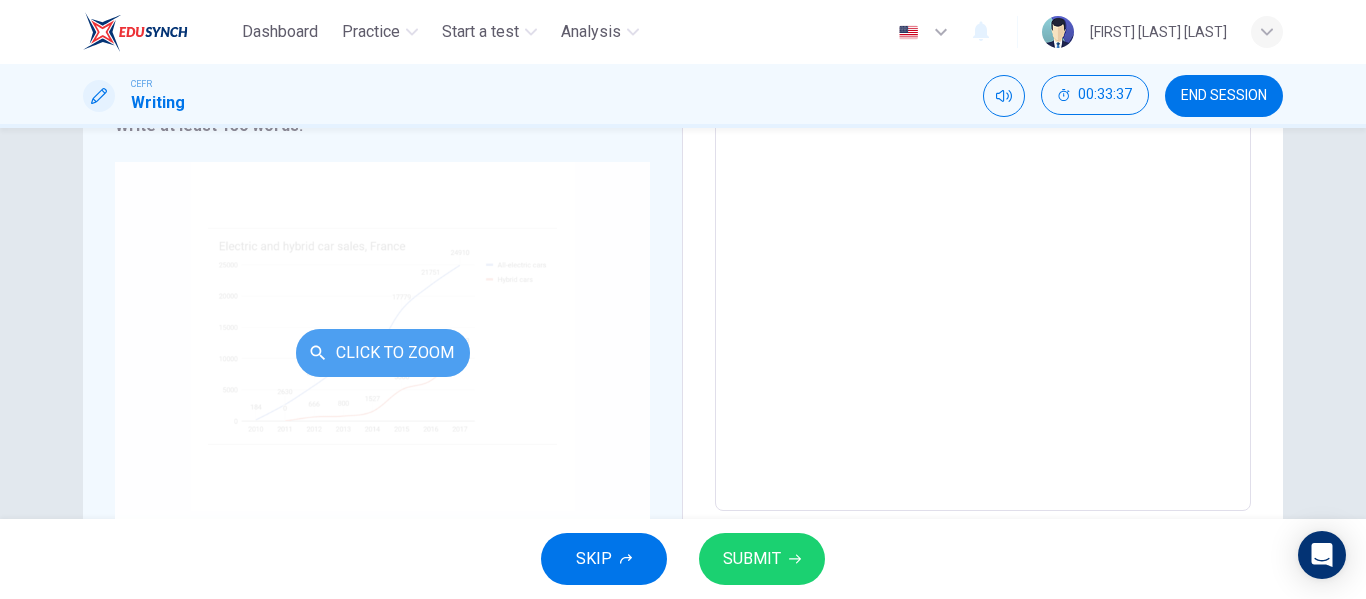 click on "Click to Zoom" at bounding box center [383, 353] 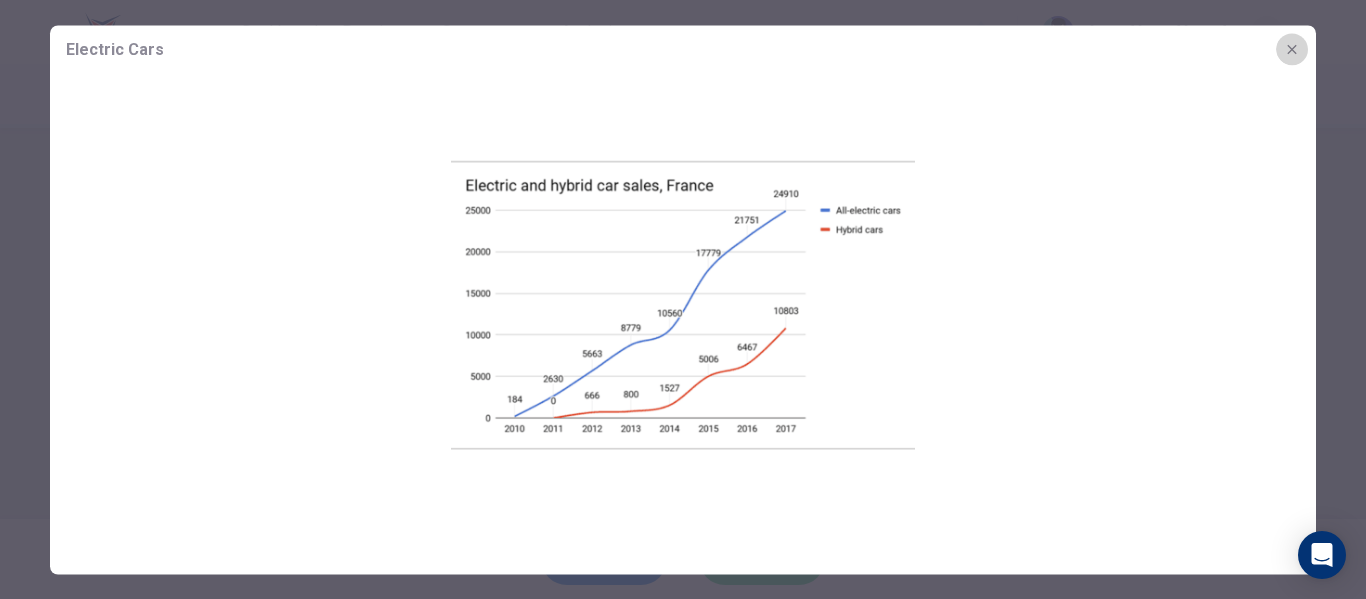 click at bounding box center [1292, 49] 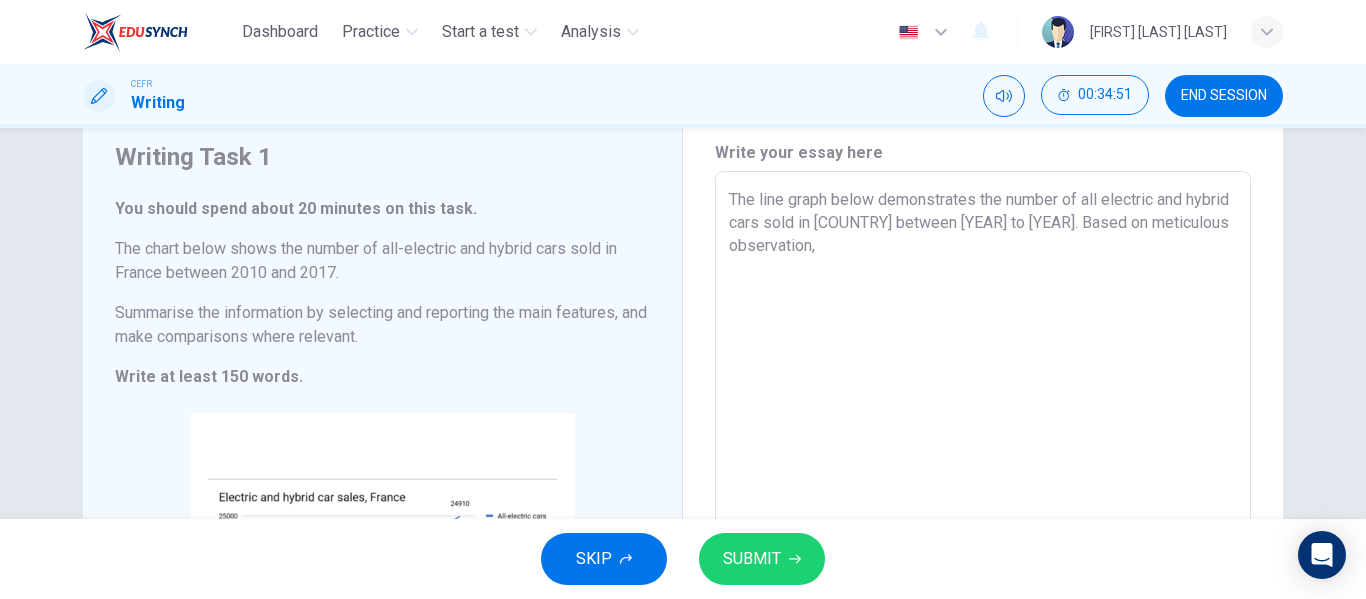 scroll, scrollTop: 93, scrollLeft: 0, axis: vertical 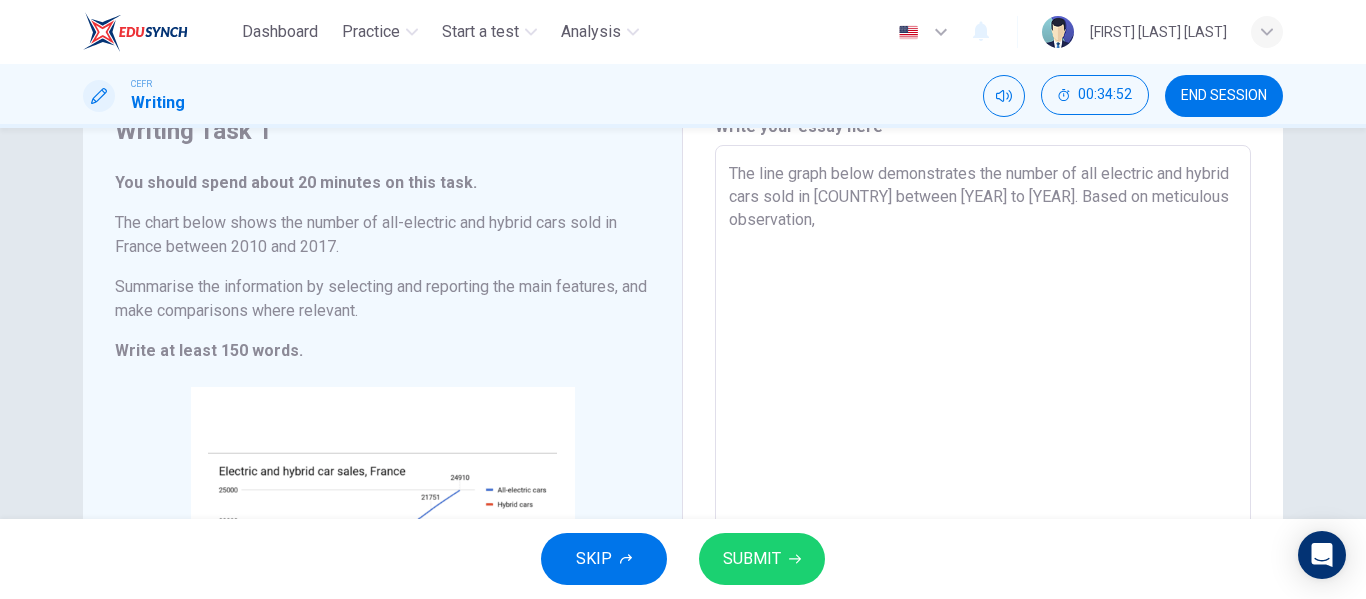 click on "The line graph below demonstrates the number of all electric and hybrid cars sold in [COUNTRY] between [YEAR] to [YEAR]. Based on meticulous observation," at bounding box center (983, 441) 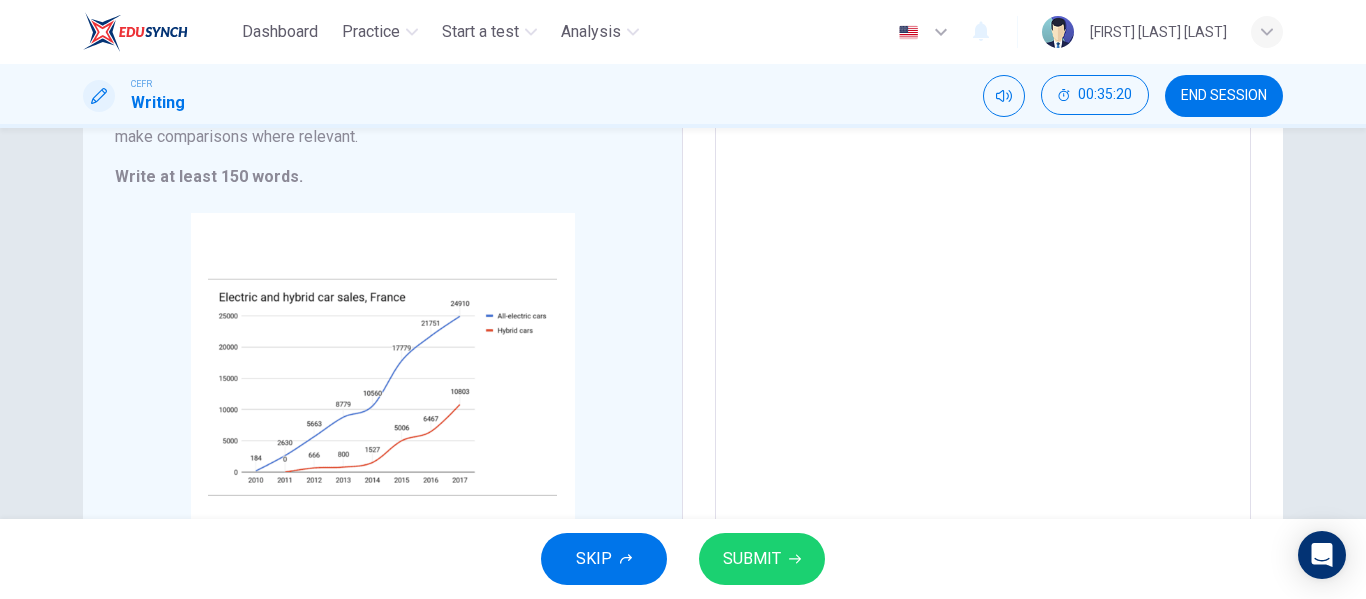 scroll, scrollTop: 273, scrollLeft: 0, axis: vertical 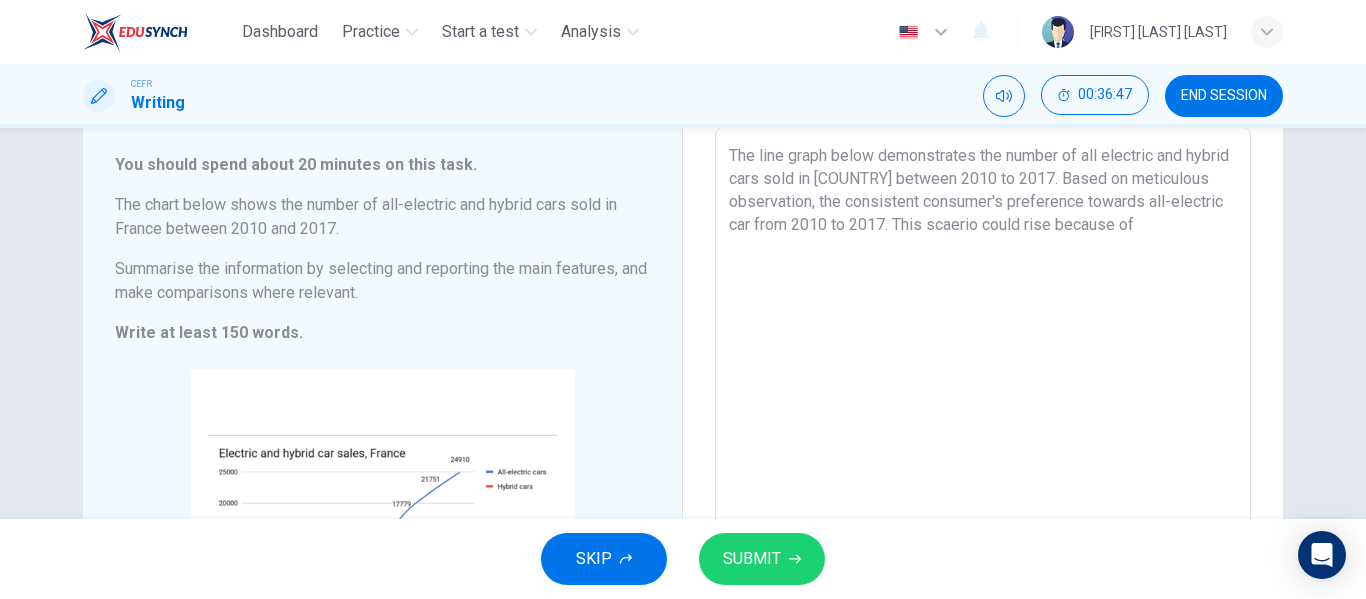 click on "The line graph below demonstrates the number of all electric and hybrid cars sold in [COUNTRY] between 2010 to 2017. Based on meticulous observation, the consistent consumer's preference towards all-electric car from 2010 to 2017. This scaerio could rise because of" at bounding box center (983, 423) 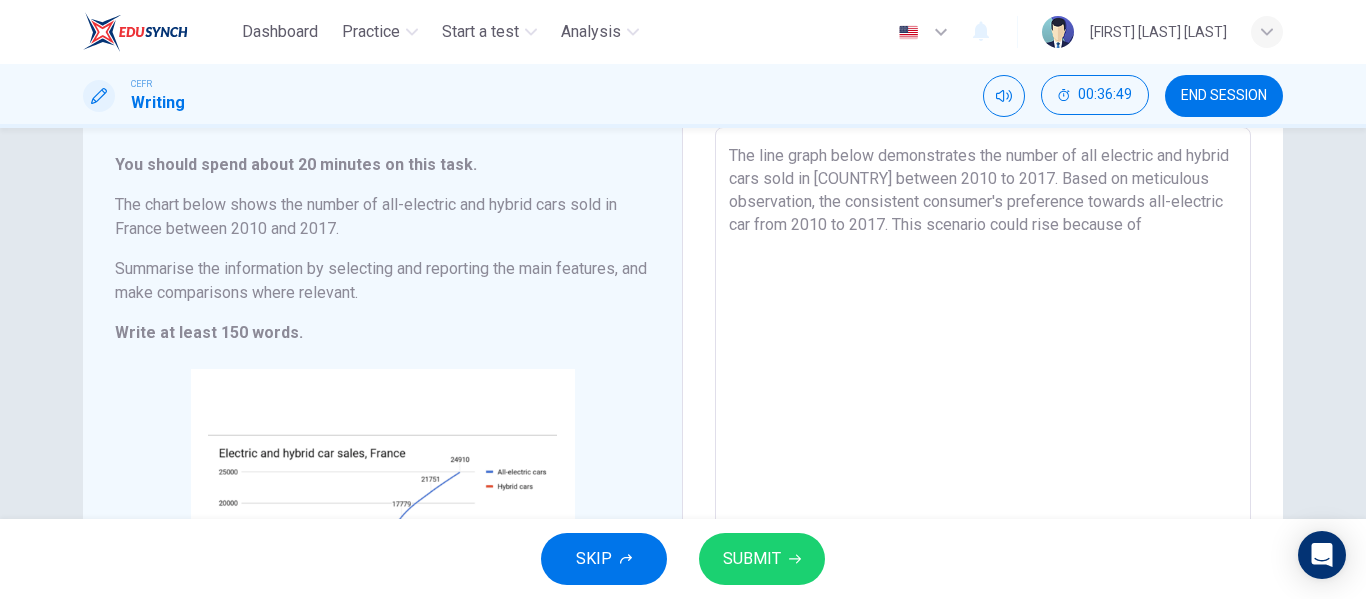 drag, startPoint x: 971, startPoint y: 253, endPoint x: 720, endPoint y: 246, distance: 251.0976 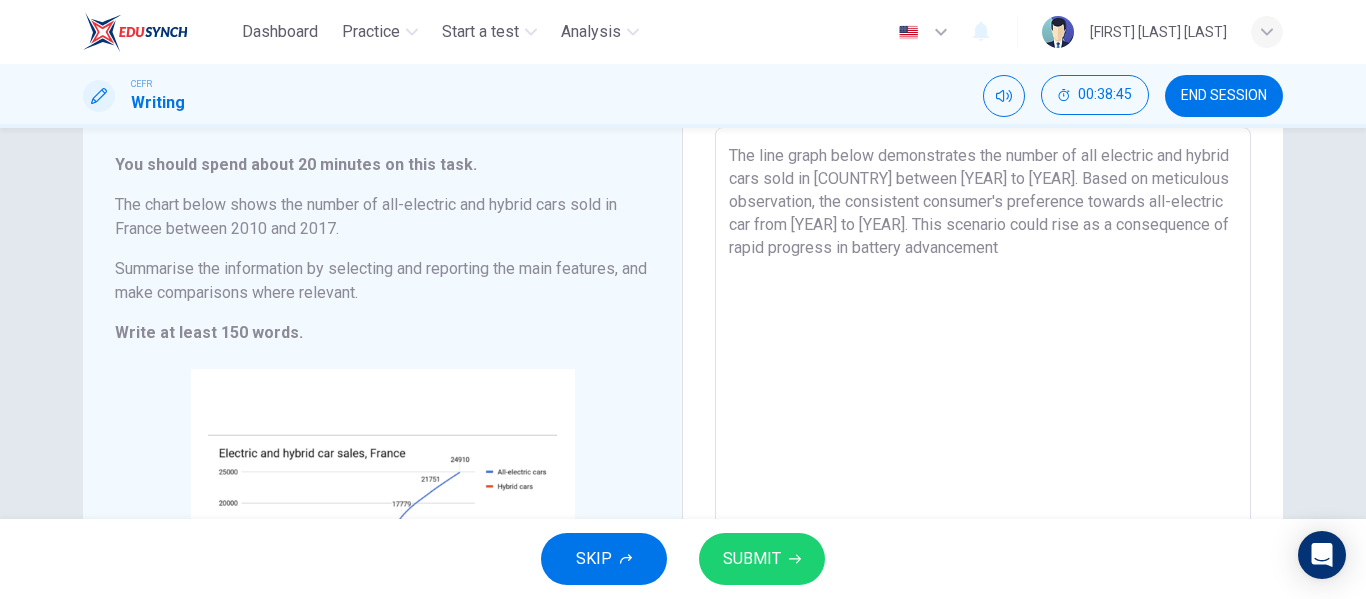 drag, startPoint x: 979, startPoint y: 252, endPoint x: 874, endPoint y: 254, distance: 105.01904 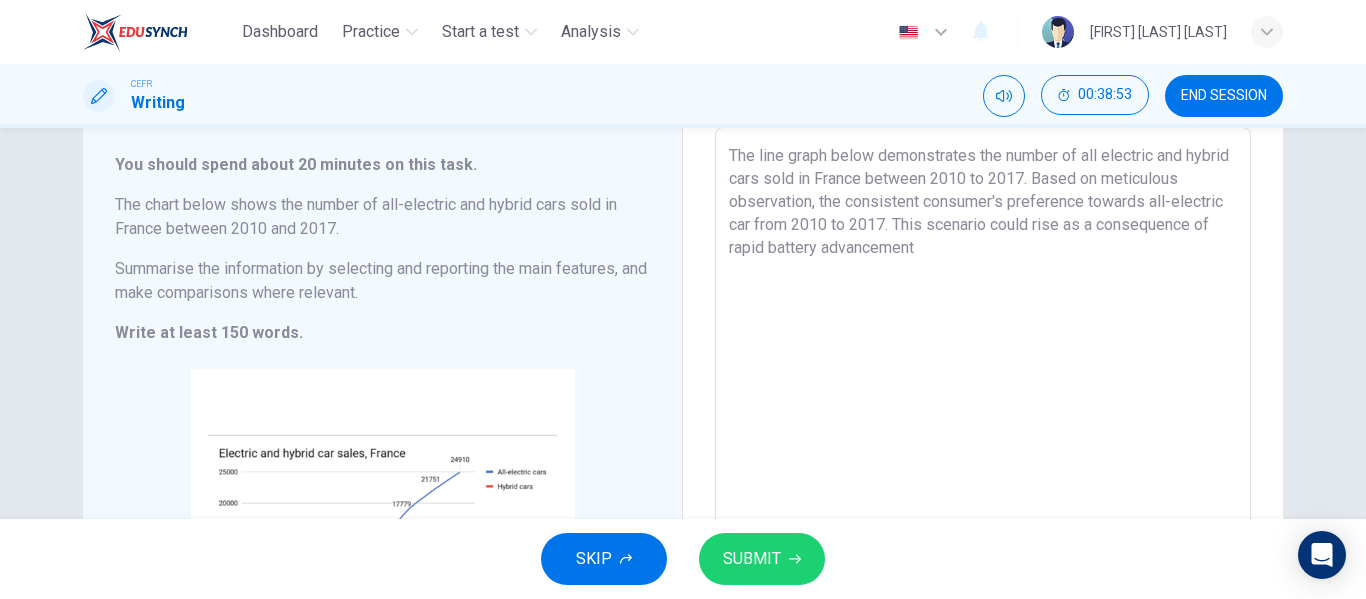 click on "The line graph below demonstrates the number of all electric and hybrid cars sold in France between 2010 to 2017. Based on meticulous observation, the consistent consumer's preference towards all-electric car from 2010 to 2017. This scenario could rise as a consequence of rapid battery advancement" at bounding box center (983, 423) 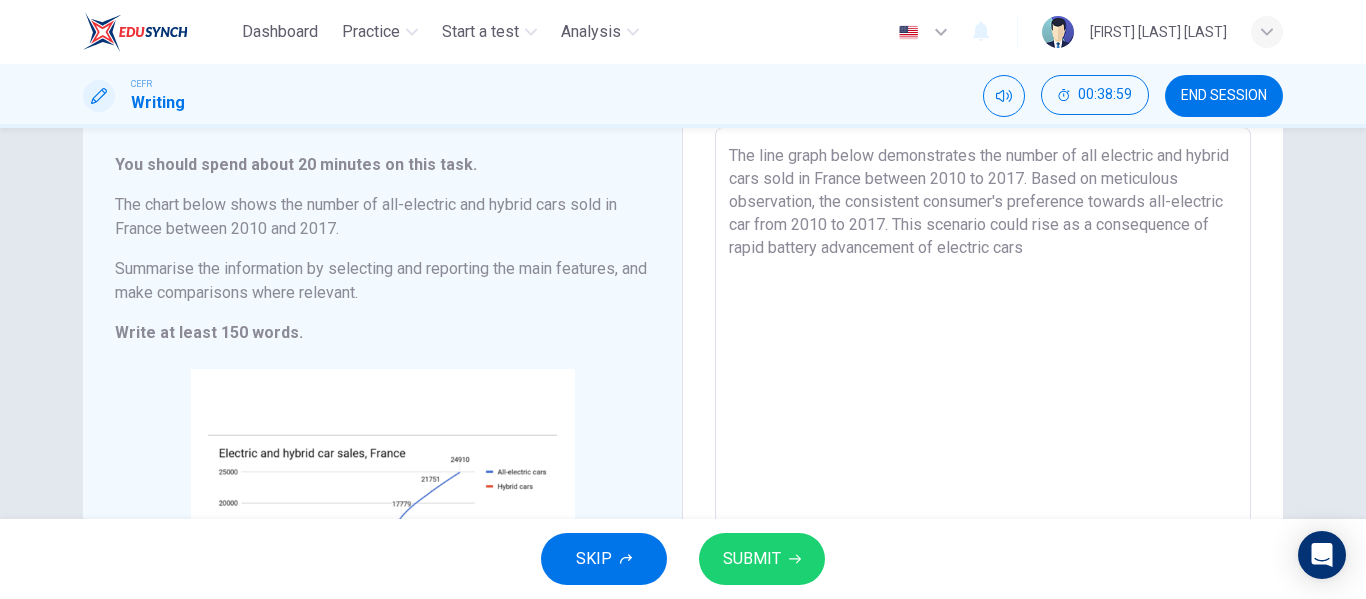 click on "The line graph below demonstrates the number of all electric and hybrid cars sold in France between 2010 to 2017. Based on meticulous observation, the consistent consumer's preference towards all-electric car from 2010 to 2017. This scenario could rise as a consequence of rapid battery advancement of electric cars" at bounding box center [983, 423] 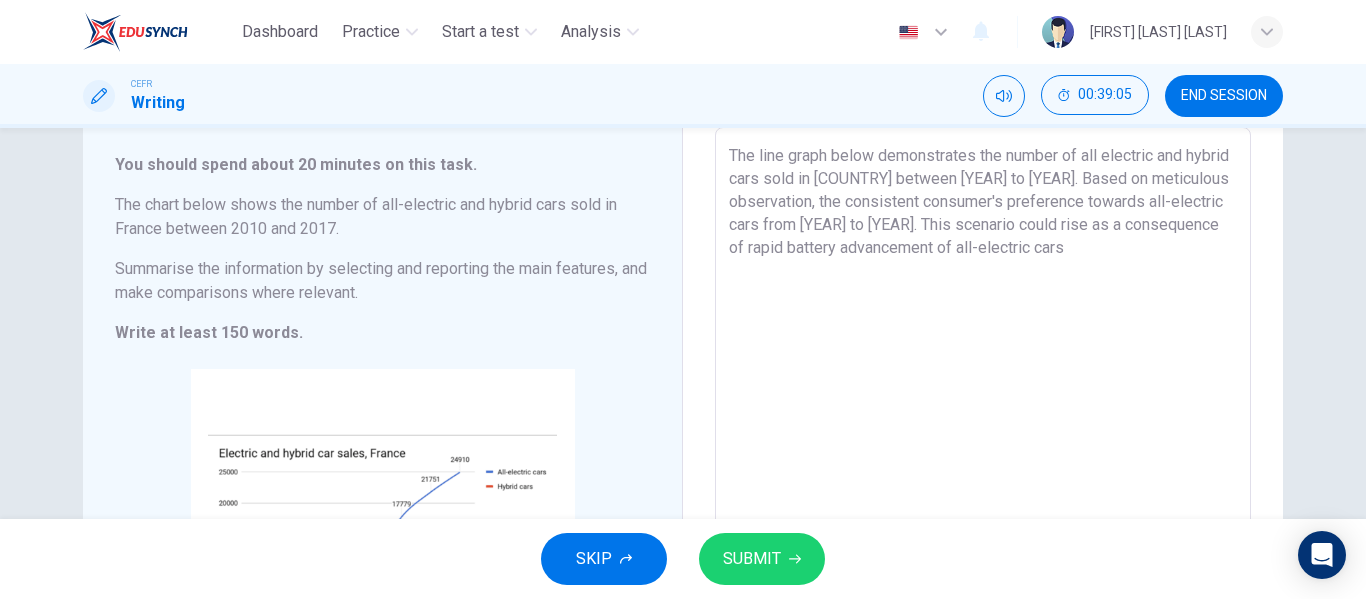 click on "The line graph below demonstrates the number of all electric and hybrid cars sold in [COUNTRY] between [YEAR] to [YEAR]. Based on meticulous observation, the consistent consumer's preference towards all-electric cars from [YEAR] to [YEAR]. This scenario could rise as a consequence of rapid battery advancement of all-electric cars" at bounding box center (983, 423) 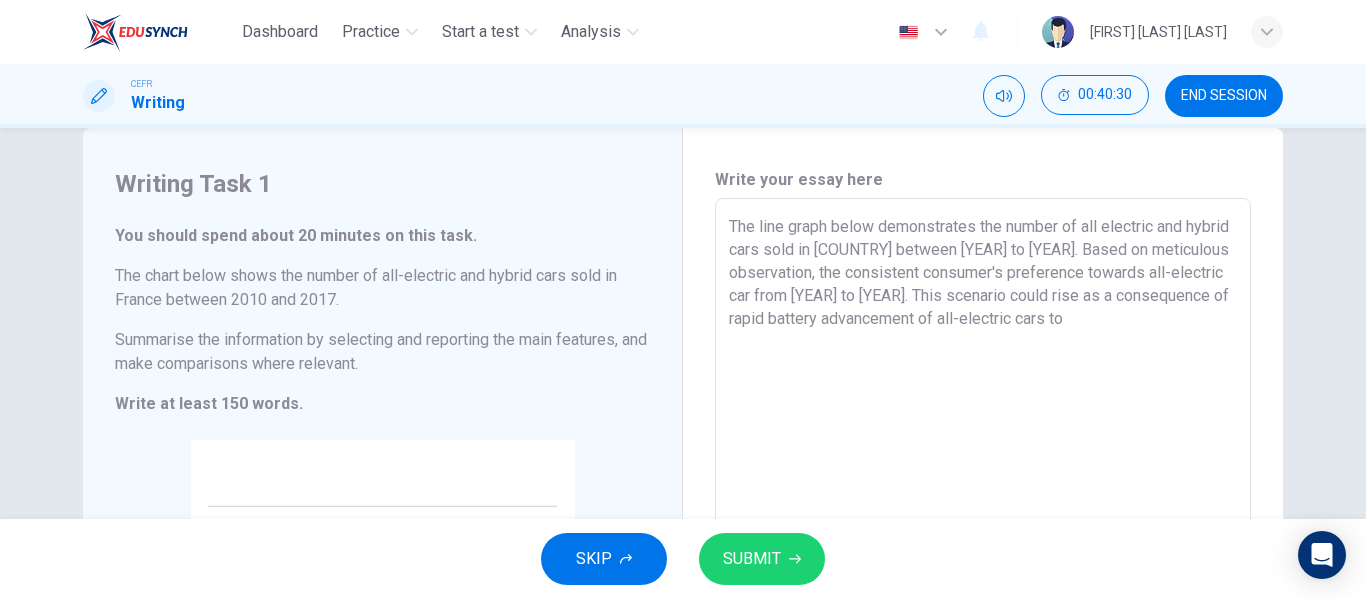 scroll, scrollTop: 33, scrollLeft: 0, axis: vertical 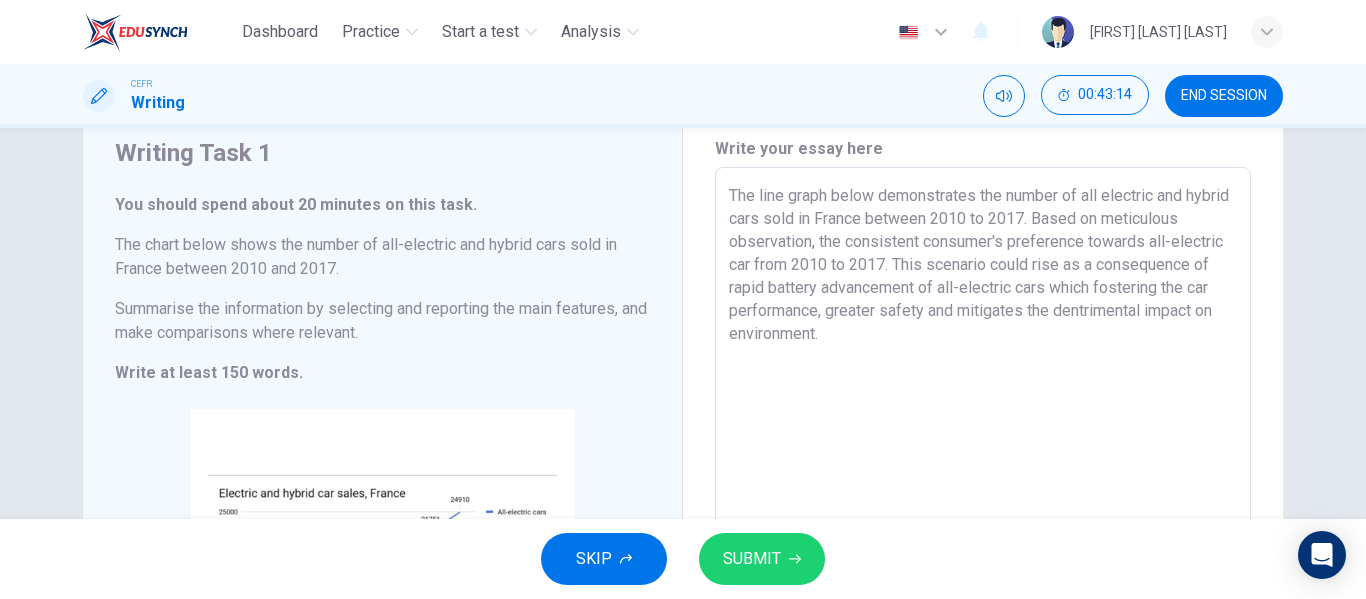 click on "The line graph below demonstrates the number of all electric and hybrid cars sold in France between 2010 to 2017. Based on meticulous observation, the consistent consumer's preference towards all-electric car from 2010 to 2017. This scenario could rise as a consequence of rapid battery advancement of all-electric cars which fostering the car performance, greater safety and mitigates the dentrimental impact on environment." at bounding box center (983, 463) 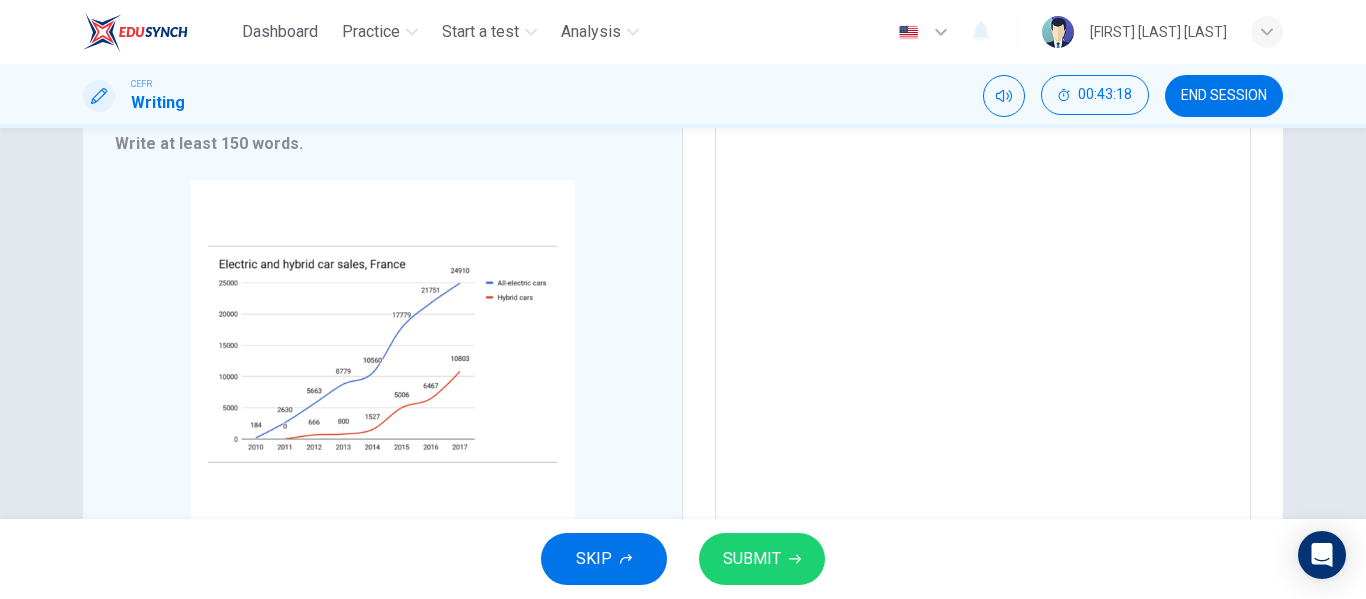scroll, scrollTop: 0, scrollLeft: 0, axis: both 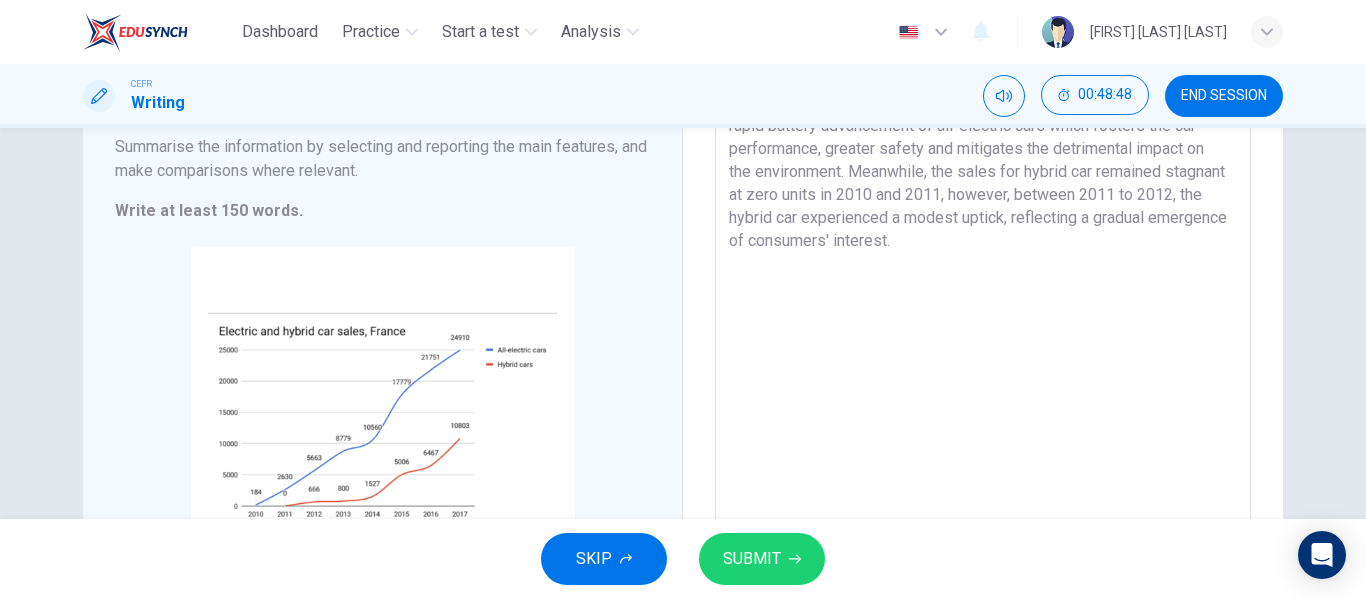 click on "The line graph below demonstrates the number of all electric and hybrid cars sold in France between 2010 to 2017. Based on meticulous observation, the consistent consumer's preference towards all-electric car from 2010 to 2017. This scenario could rise as a consequence of rapid battery advancement of all-electric cars which fosters the car performance, greater safety and mitigates the detrimental impact on the environment. Meanwhile, the sales for hybrid car remained stagnant at zero units in 2010 and 2011, however, between 2011 to 2012, the hybrid car experienced a modest uptick, reflecting a gradual emergence of consumers' interest." at bounding box center [983, 301] 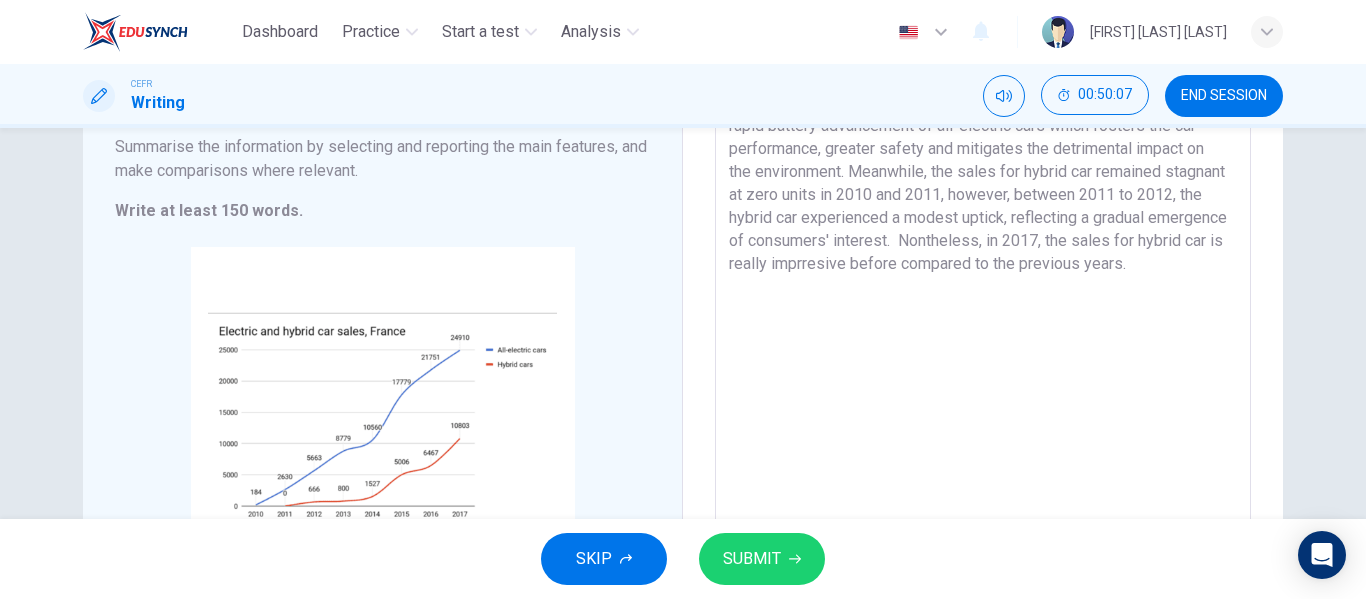 click on "The line graph below demonstrates the number of all electric and hybrid cars sold in [COUNTRY] between 2010 to 2017. Based on meticulous observation, the consistent consumer's preference towards all-electric car from 2010 to 2017. This scenario could rise as a consequence of rapid battery advancement of all-electric cars which fosters the car performance, greater safety and mitigates the detrimental impact on the environment. Meanwhile, the sales for hybrid car remained stagnant at zero units in 2010 and 2011, however, between 2011 to 2012, the hybrid car experienced a modest uptick, reflecting a gradual emergence of consumers' interest.  Nontheless, in 2017, the sales for hybrid car is really imprresive before compared to the previous years." at bounding box center [983, 301] 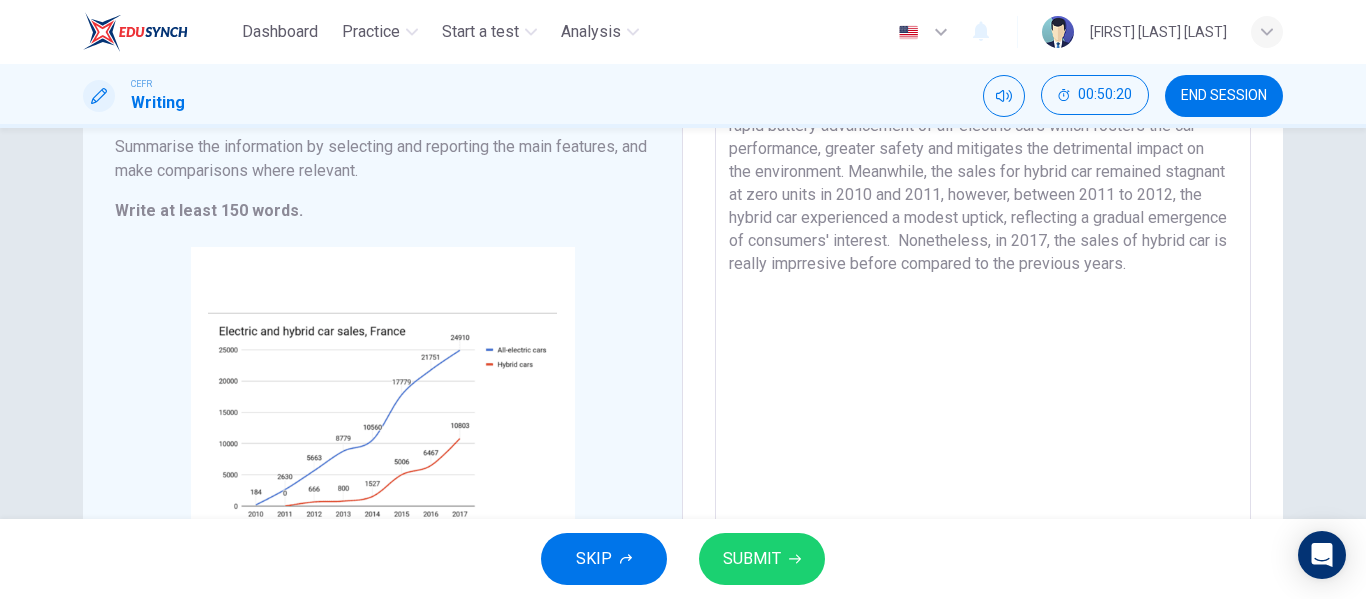 click on "The line graph below demonstrates the number of all electric and hybrid cars sold in France between 2010 to 2017. Based on meticulous observation, the consistent consumer's preference towards all-electric car from 2010 to 2017. This scenario could rise as a consequence of rapid battery advancement of all-electric cars which fosters the car performance, greater safety and mitigates the detrimental impact on the environment. Meanwhile, the sales for hybrid car remained stagnant at zero units in 2010 and 2011, however, between 2011 to 2012, the hybrid car experienced a modest uptick, reflecting a gradual emergence of consumers' interest.  Nonetheless, in 2017, the sales of hybrid car is really imprresive before compared to the previous years." at bounding box center [983, 301] 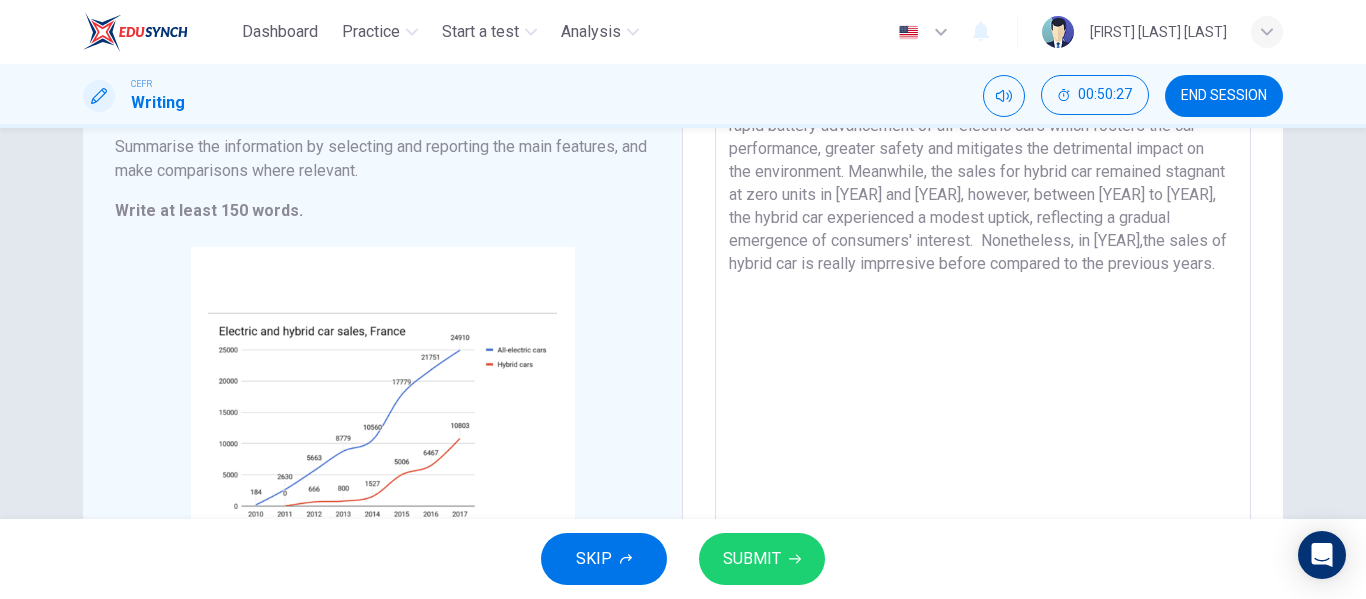 click on "The line graph below demonstrates the number of all electric and hybrid cars sold in France between [YEAR] to [YEAR]. Based on meticulous observation, the consistent consumer's preference towards all-electric car from [YEAR] to [YEAR]. This scenario could rise as a consequence of rapid battery advancement of all-electric cars which fosters the car performance, greater safety and mitigates the detrimental impact on the environment. Meanwhile, the sales for hybrid car remained stagnant at zero units in [YEAR] and [YEAR], however, between [YEAR] to [YEAR], the hybrid car experienced a modest uptick, reflecting a gradual emergence of consumers' interest.  Nonetheless, in [YEAR],the sales of hybrid car is really imprresive before compared to the previous years." at bounding box center (983, 301) 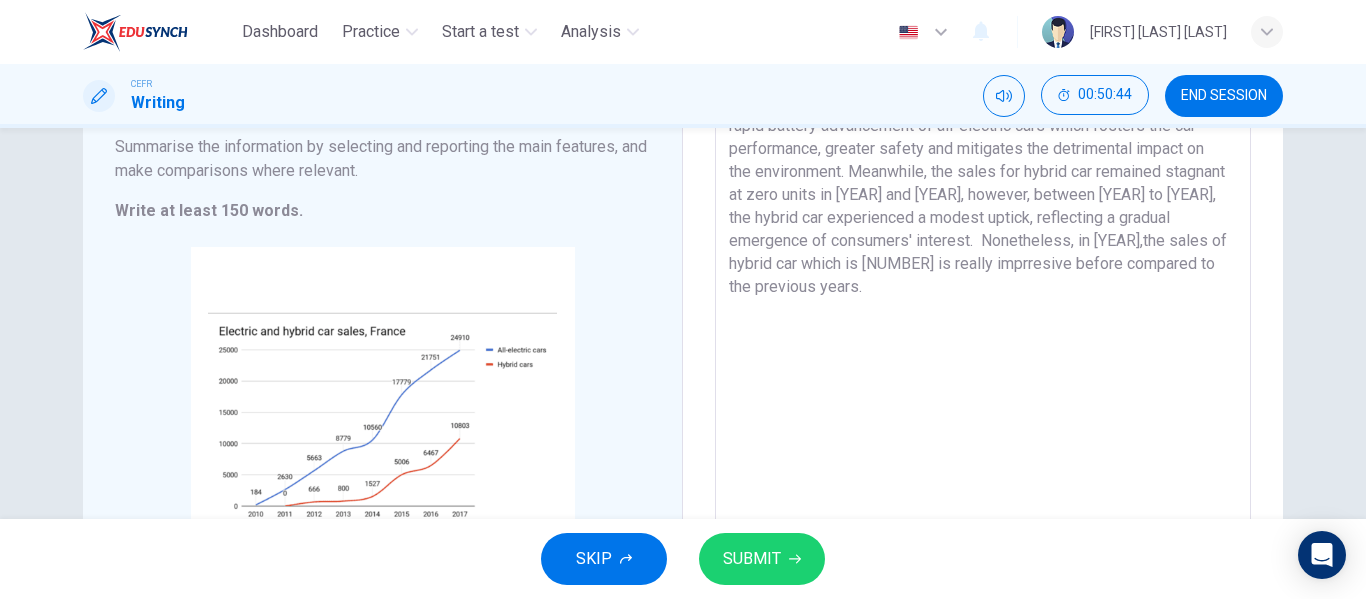 scroll, scrollTop: 422, scrollLeft: 0, axis: vertical 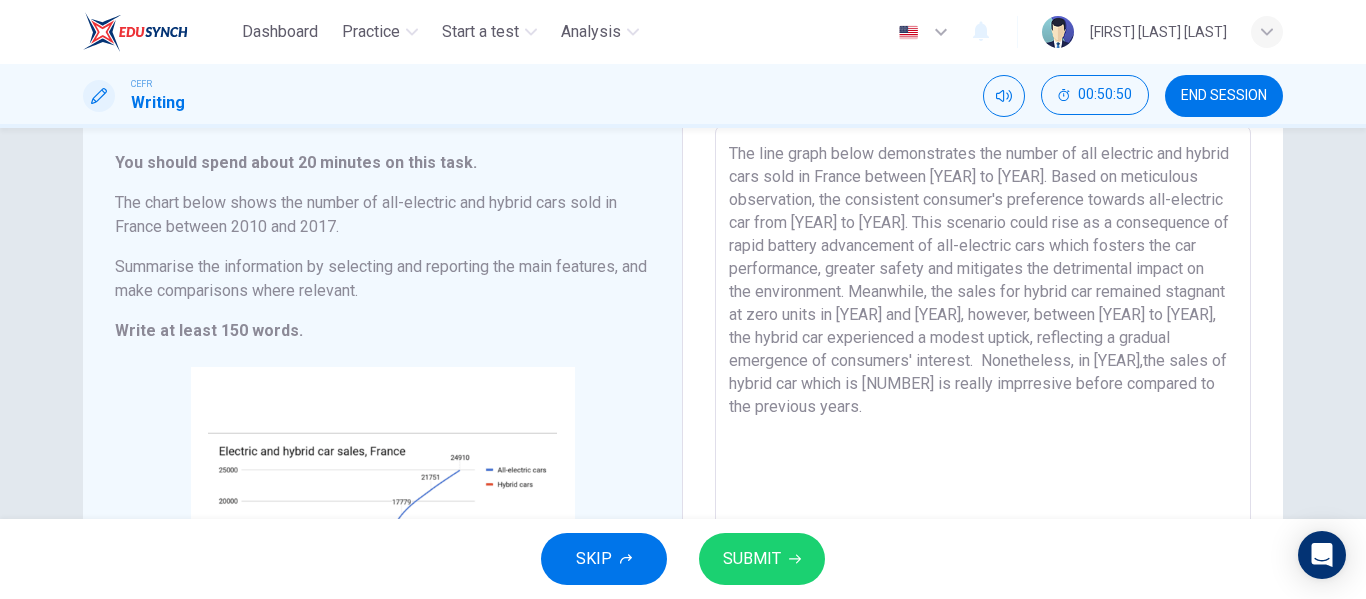 click on "The line graph below demonstrates the number of all electric and hybrid cars sold in France between [YEAR] to [YEAR]. Based on meticulous observation, the consistent consumer's preference towards all-electric car from [YEAR] to [YEAR]. This scenario could rise as a consequence of rapid battery advancement of all-electric cars which fosters the car performance, greater safety and mitigates the detrimental impact on the environment. Meanwhile, the sales for hybrid car remained stagnant at zero units in [YEAR] and [YEAR], however, between [YEAR] to [YEAR], the hybrid car experienced a modest uptick, reflecting a gradual emergence of consumers' interest.  Nonetheless, in [YEAR],the sales of hybrid car which is [NUMBER] is really imprresive before compared to the previous years." at bounding box center (983, 421) 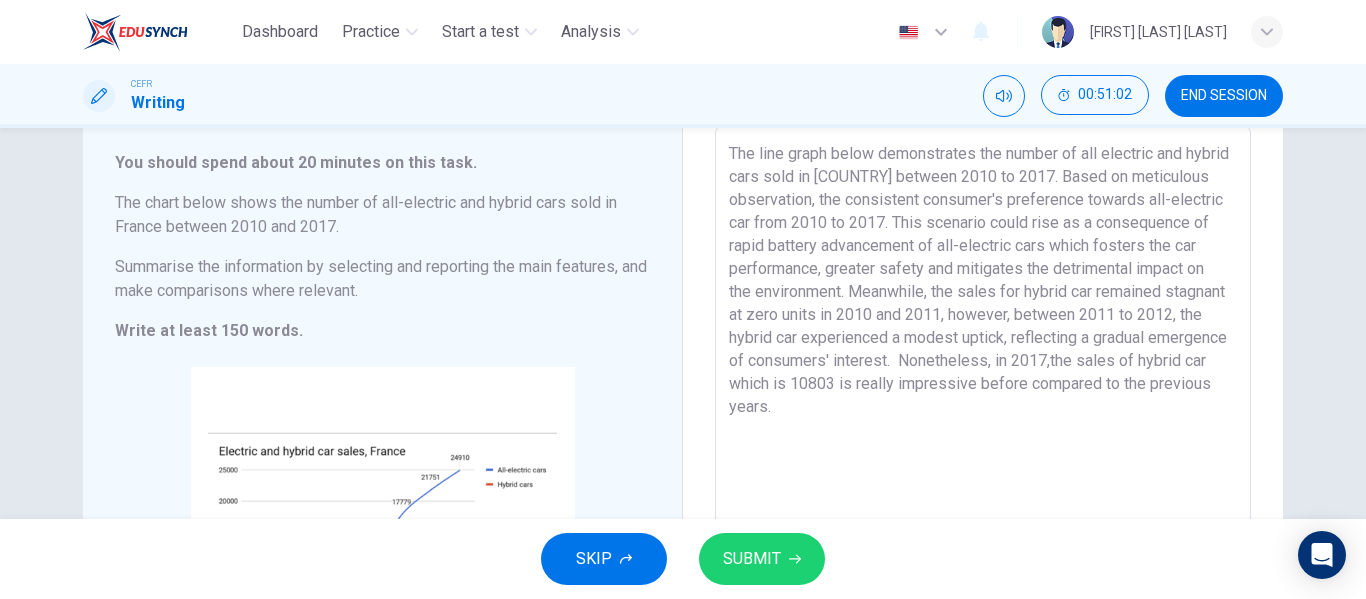 click on "The line graph below demonstrates the number of all electric and hybrid cars sold in [COUNTRY] between 2010 to 2017. Based on meticulous observation, the consistent consumer's preference towards all-electric car from 2010 to 2017. This scenario could rise as a consequence of rapid battery advancement of all-electric cars which fosters the car performance, greater safety and mitigates the detrimental impact on the environment. Meanwhile, the sales for hybrid car remained stagnant at zero units in 2010 and 2011, however, between 2011 to 2012, the hybrid car experienced a modest uptick, reflecting a gradual emergence of consumers' interest.  Nonetheless, in 2017,the sales of hybrid car which is 10803 is really impressive before compared to the previous years." at bounding box center [983, 421] 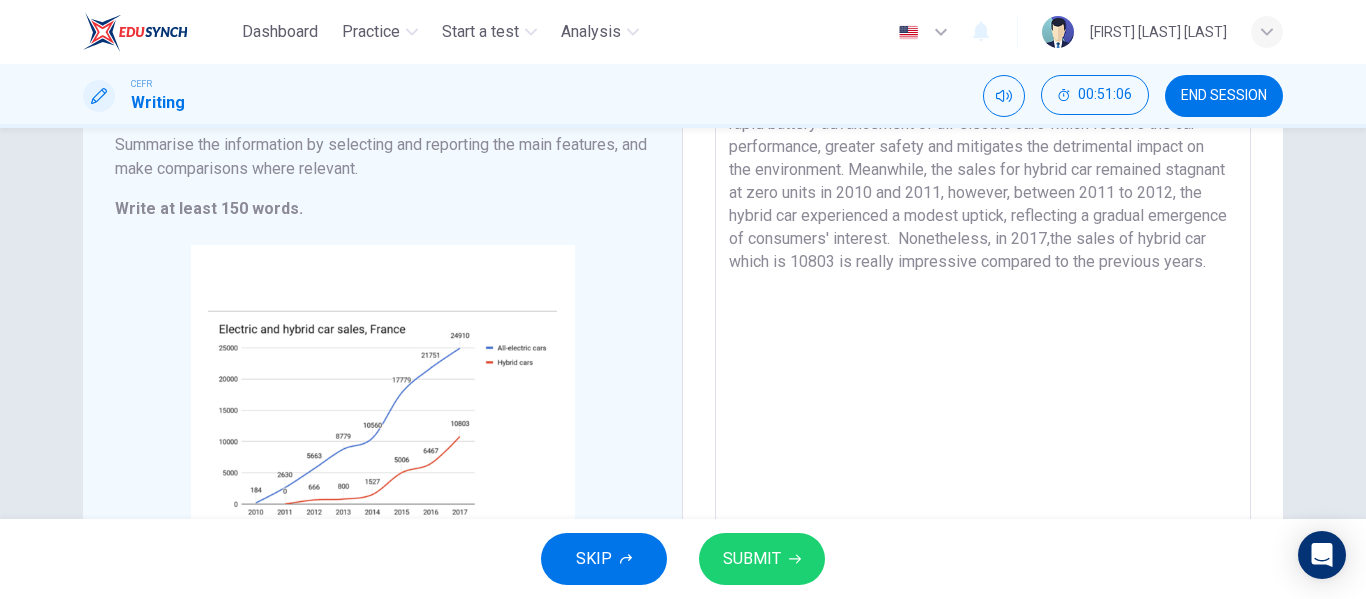 scroll, scrollTop: 260, scrollLeft: 0, axis: vertical 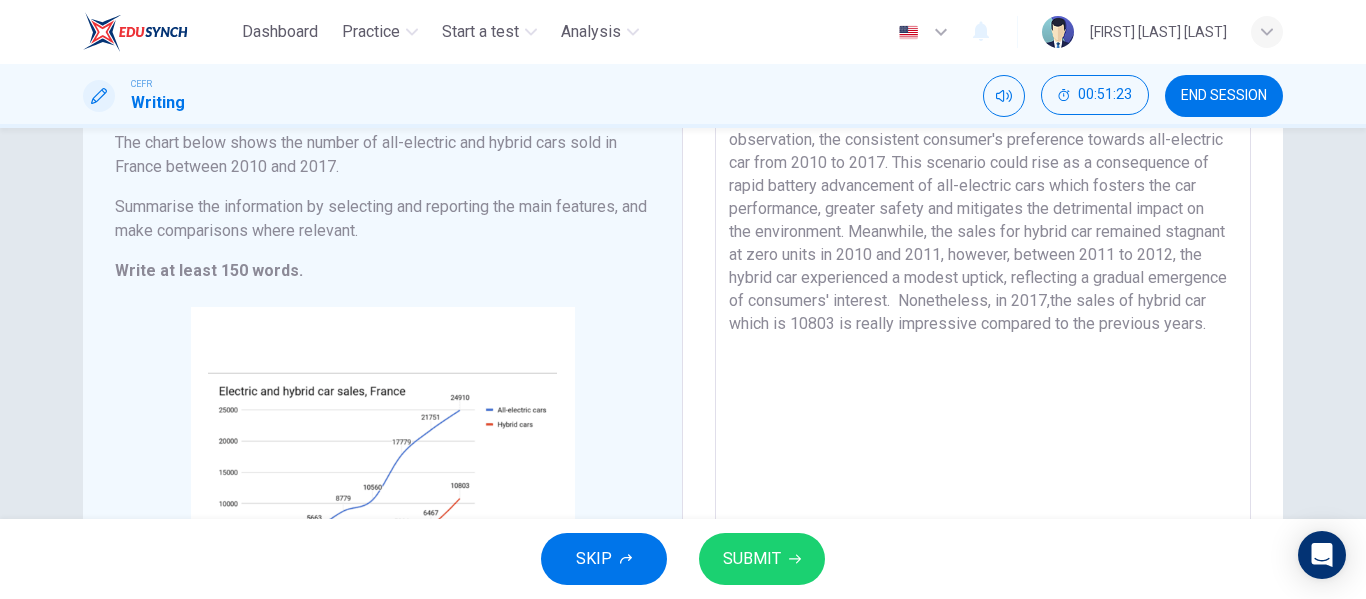 type on "The line graph below demonstrates the number of all electric and hybrid cars sold in [COUNTRY] between 2010 to 2017. Based on meticulous observation, the consistent consumer's preference towards all-electric car from 2010 to 2017. This scenario could rise as a consequence of rapid battery advancement of all-electric cars which fosters the car performance, greater safety and mitigates the detrimental impact on the environment. Meanwhile, the sales for hybrid car remained stagnant at zero units in 2010 and 2011, however, between 2011 to 2012, the hybrid car experienced a modest uptick, reflecting a gradual emergence of consumers' interest.  Nonetheless, in 2017,the sales of hybrid car which is 10803 is really impressive compared to the previous years." 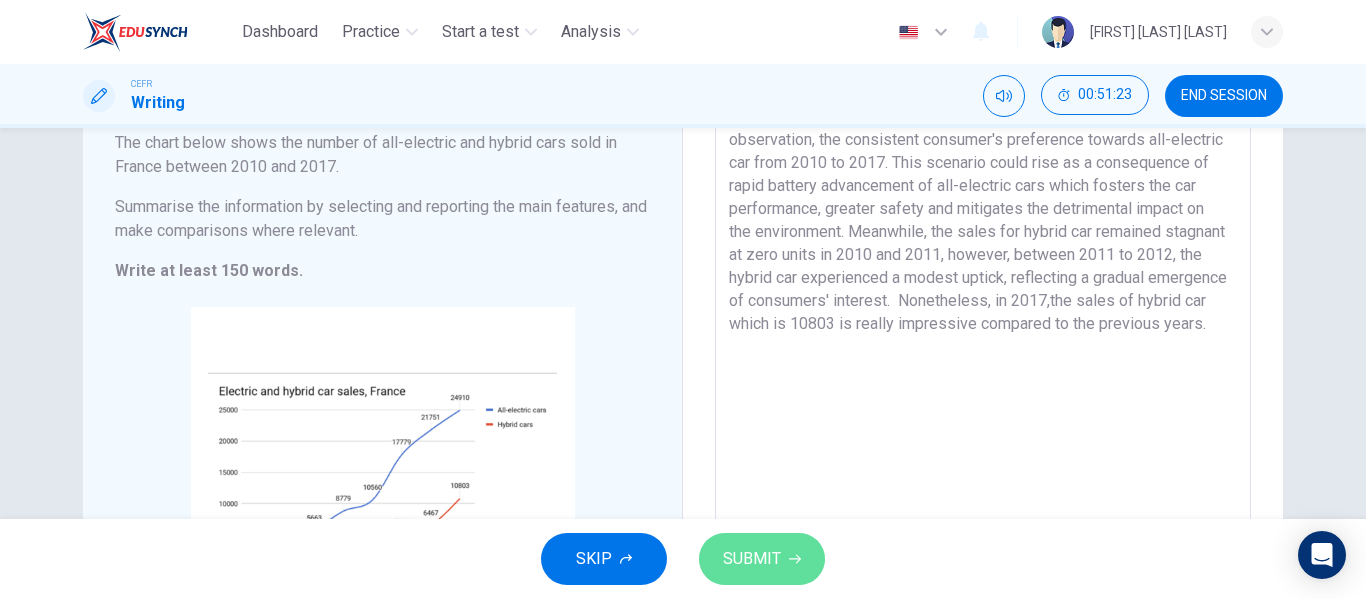 click on "SUBMIT" at bounding box center [762, 559] 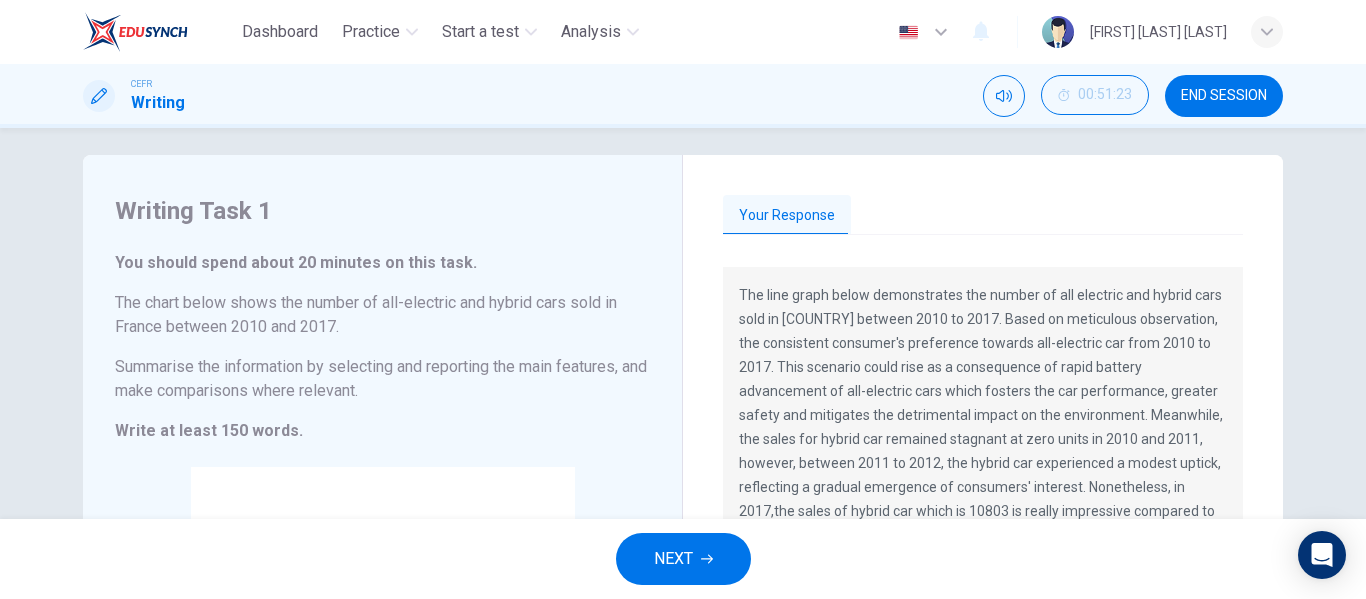 scroll, scrollTop: 7, scrollLeft: 0, axis: vertical 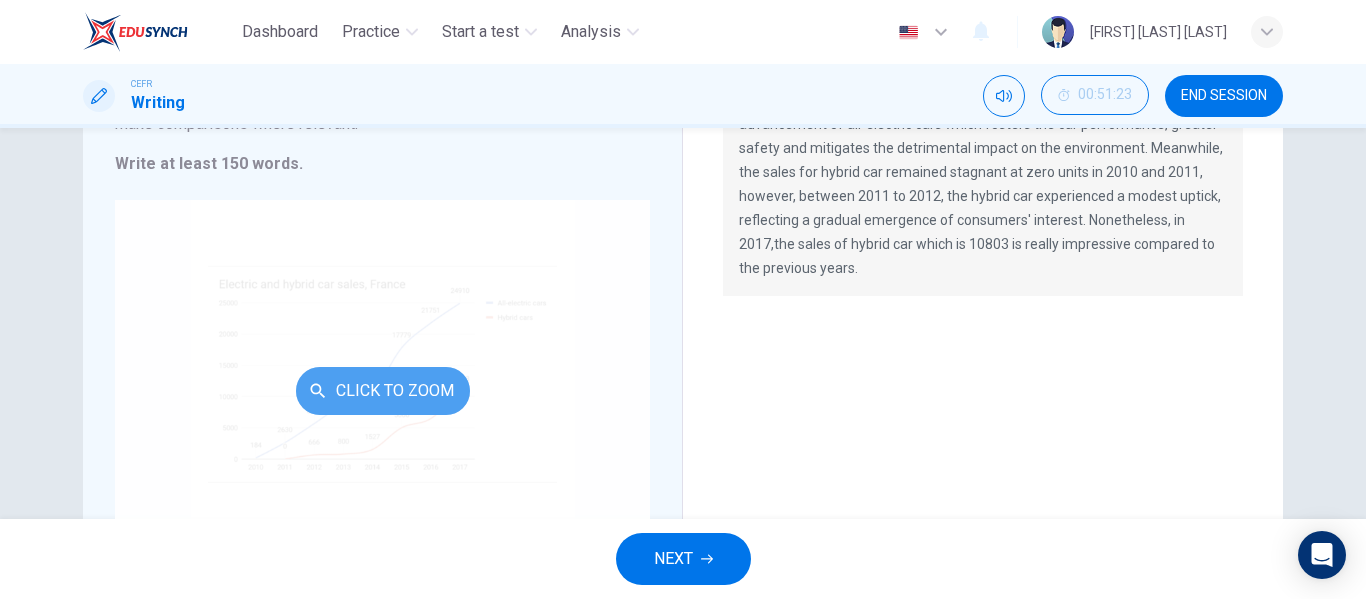 click on "Click to Zoom" at bounding box center (383, 391) 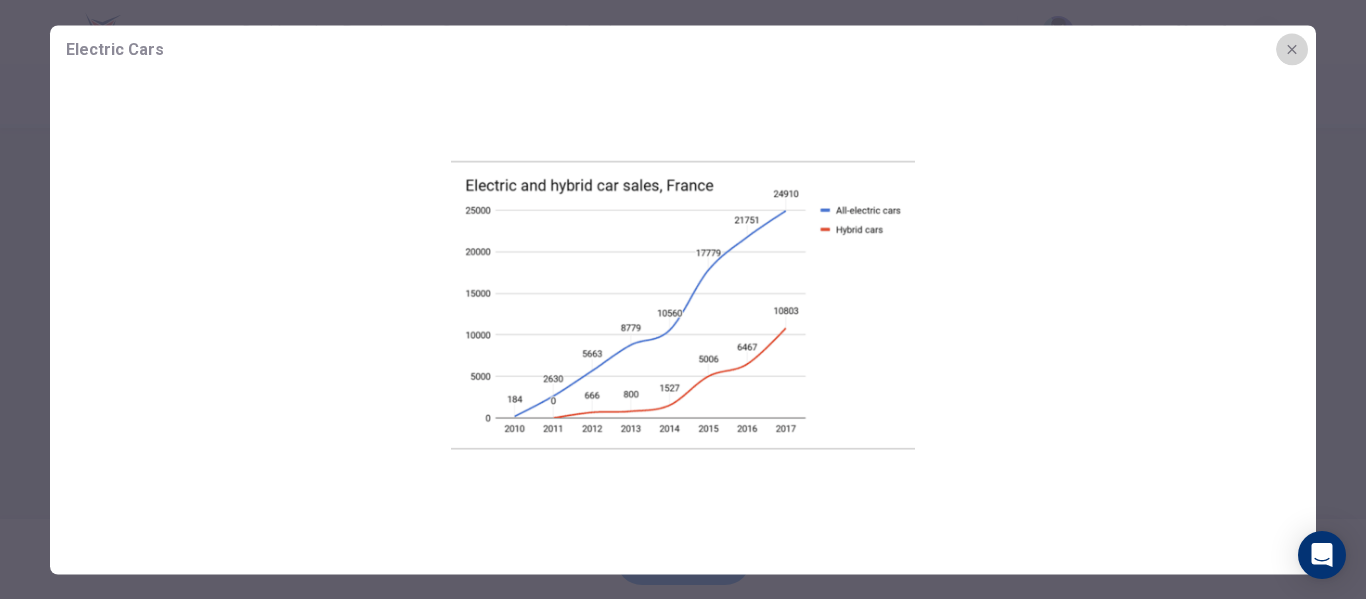 click at bounding box center (1292, 49) 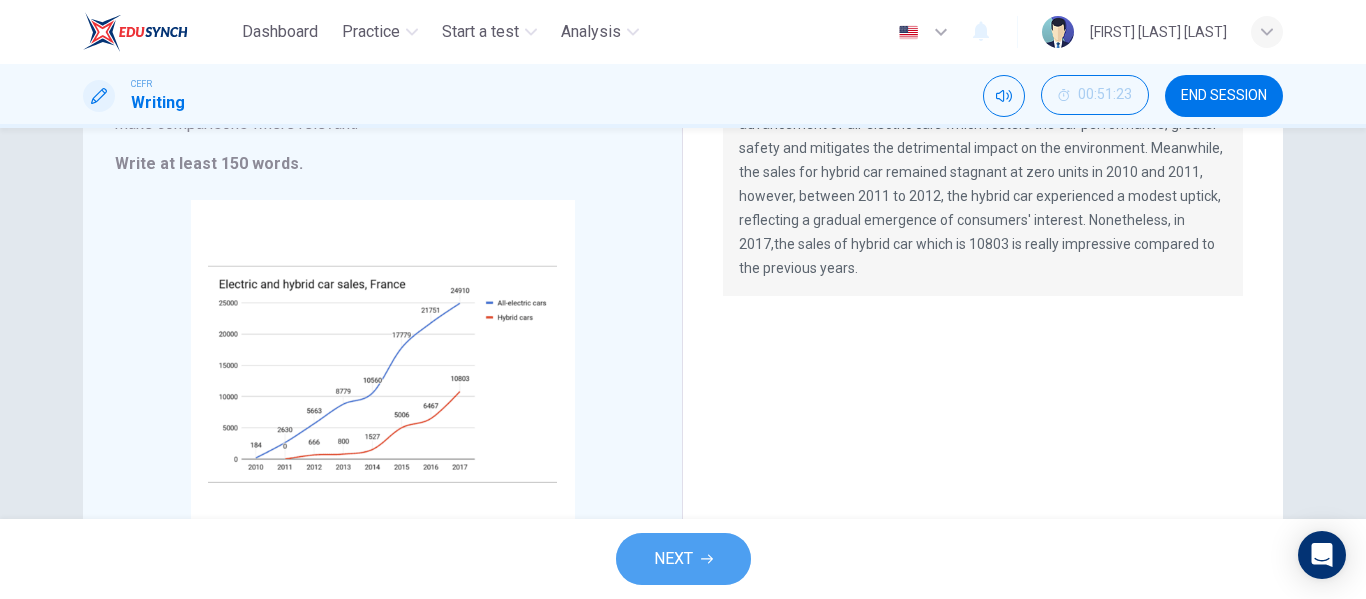 click on "NEXT" at bounding box center (683, 559) 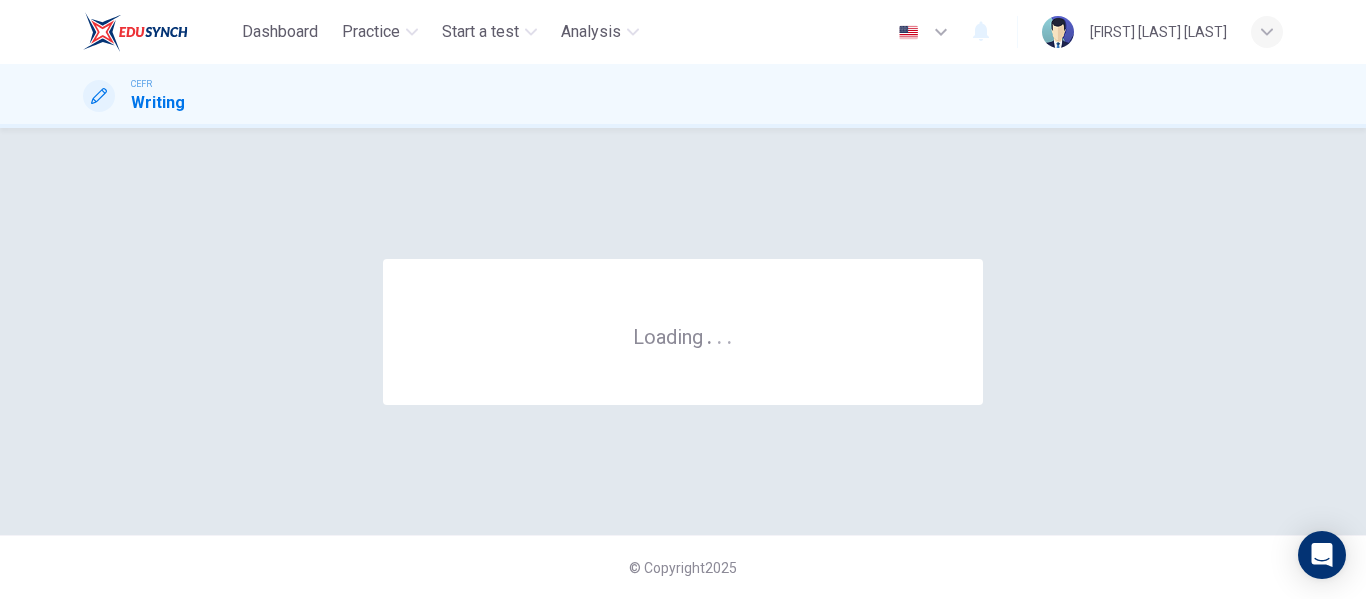 scroll, scrollTop: 0, scrollLeft: 0, axis: both 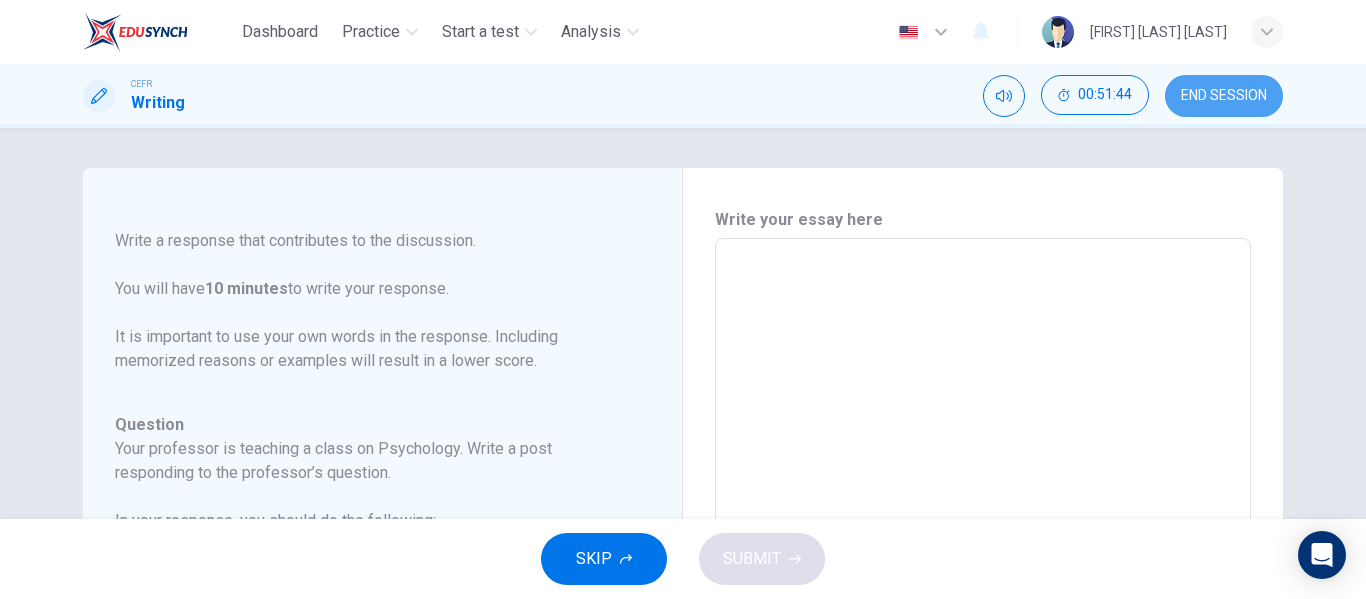 click on "END SESSION" at bounding box center [1224, 96] 